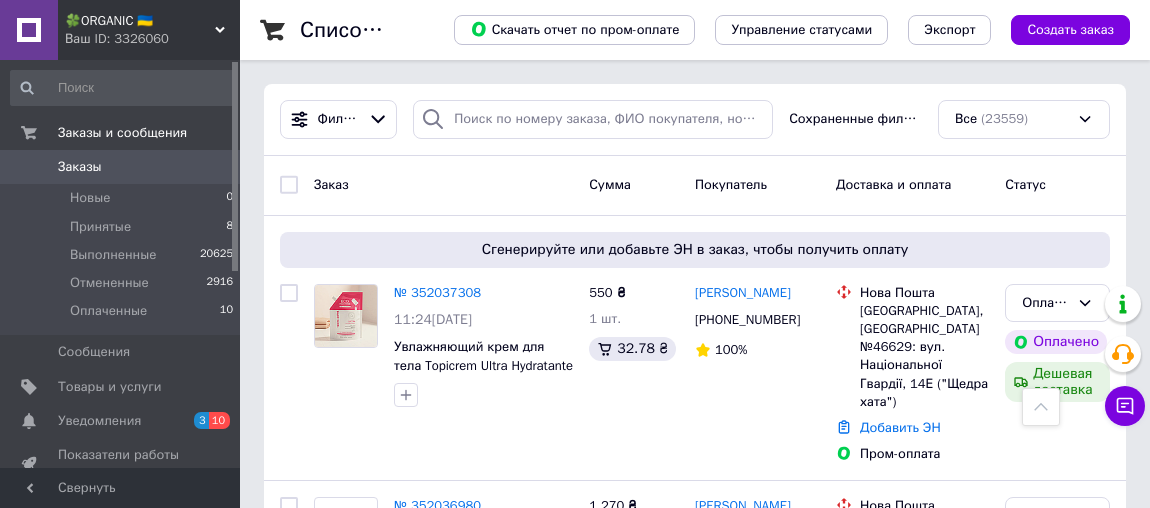 scroll, scrollTop: 1130, scrollLeft: 0, axis: vertical 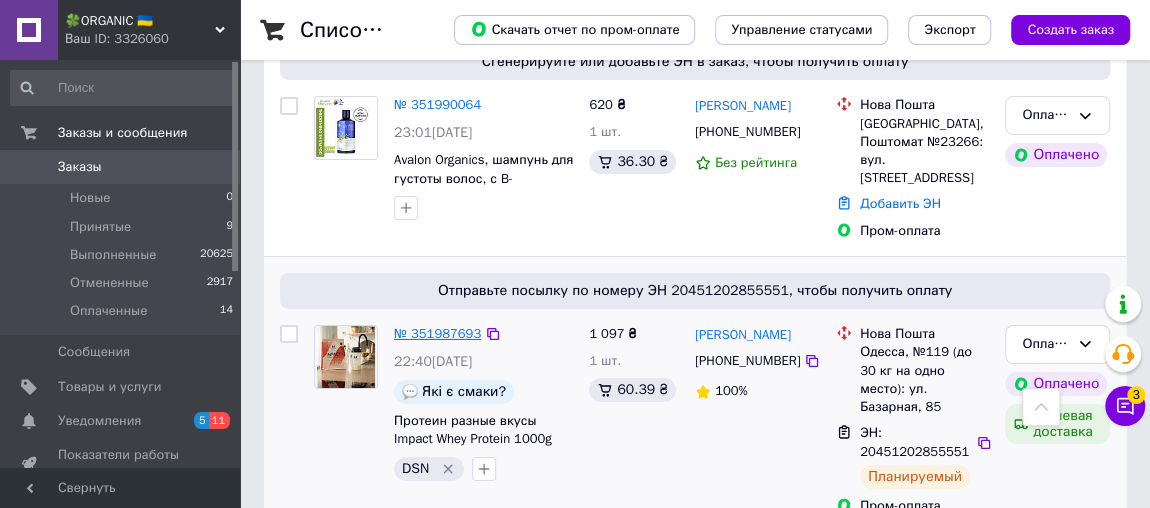 click on "№ 351987693" at bounding box center (437, 333) 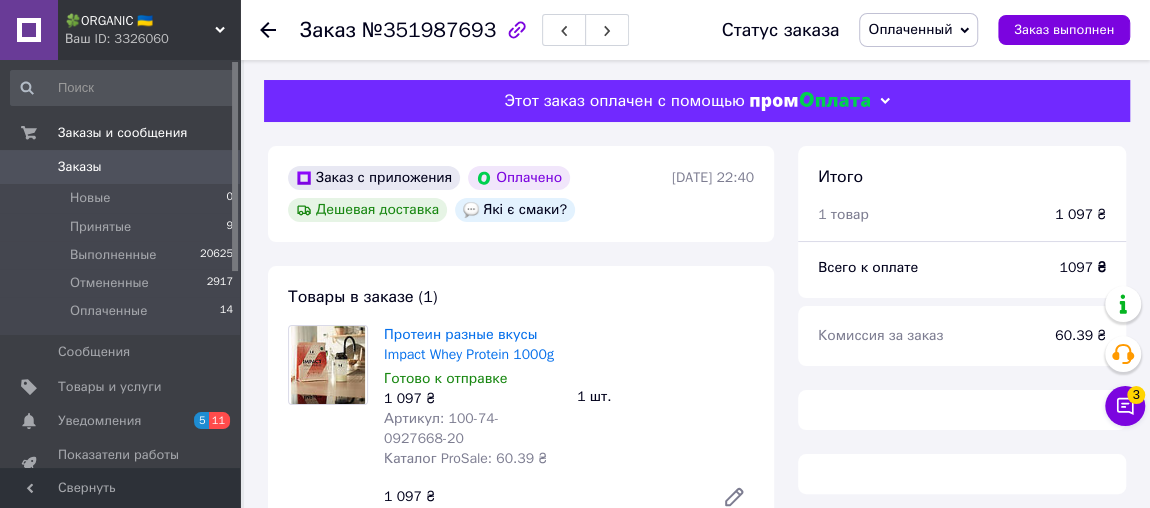scroll, scrollTop: 63, scrollLeft: 0, axis: vertical 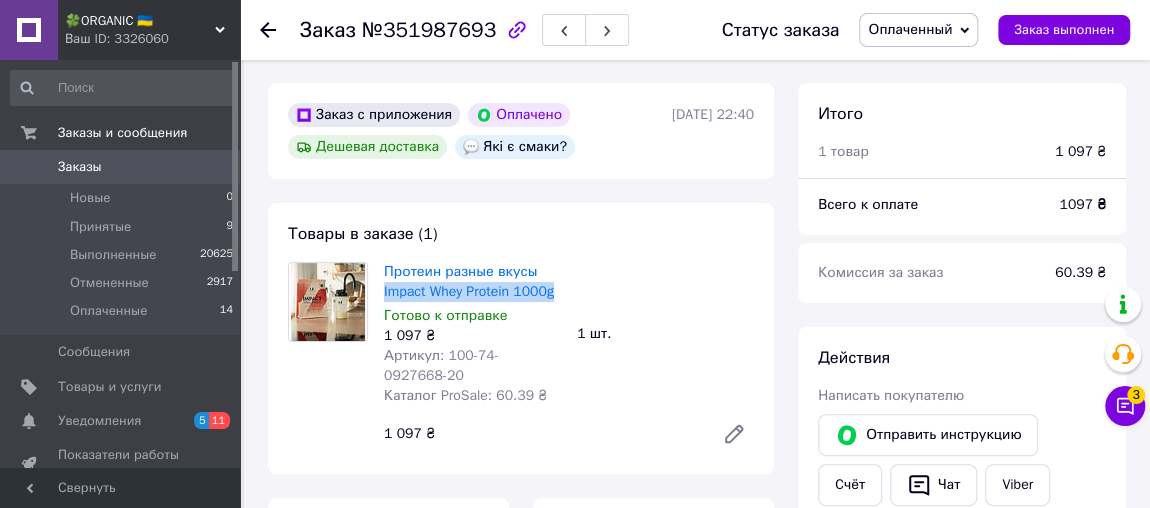 drag, startPoint x: 376, startPoint y: 293, endPoint x: 559, endPoint y: 297, distance: 183.04372 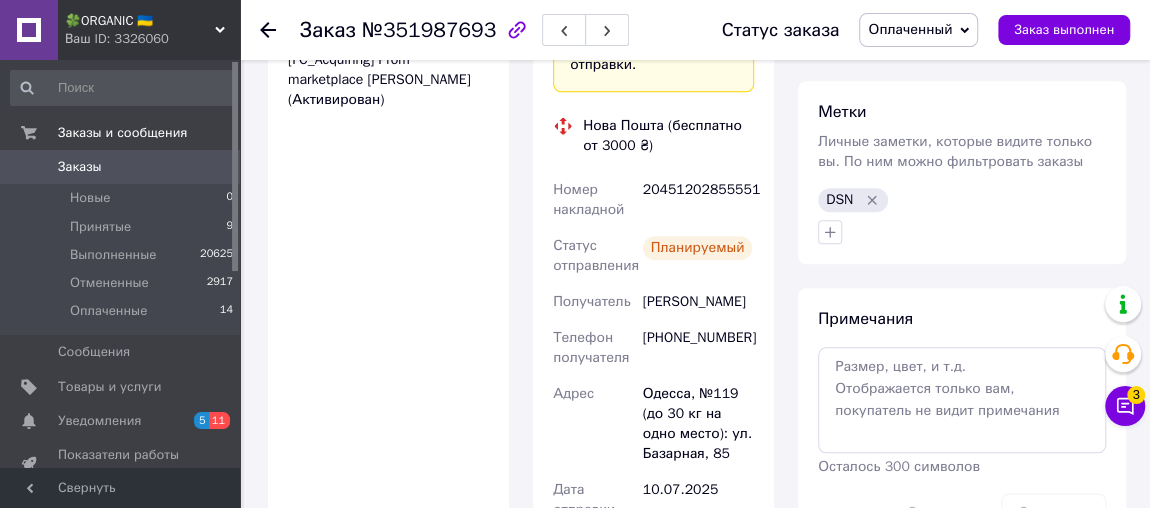 scroll, scrollTop: 957, scrollLeft: 0, axis: vertical 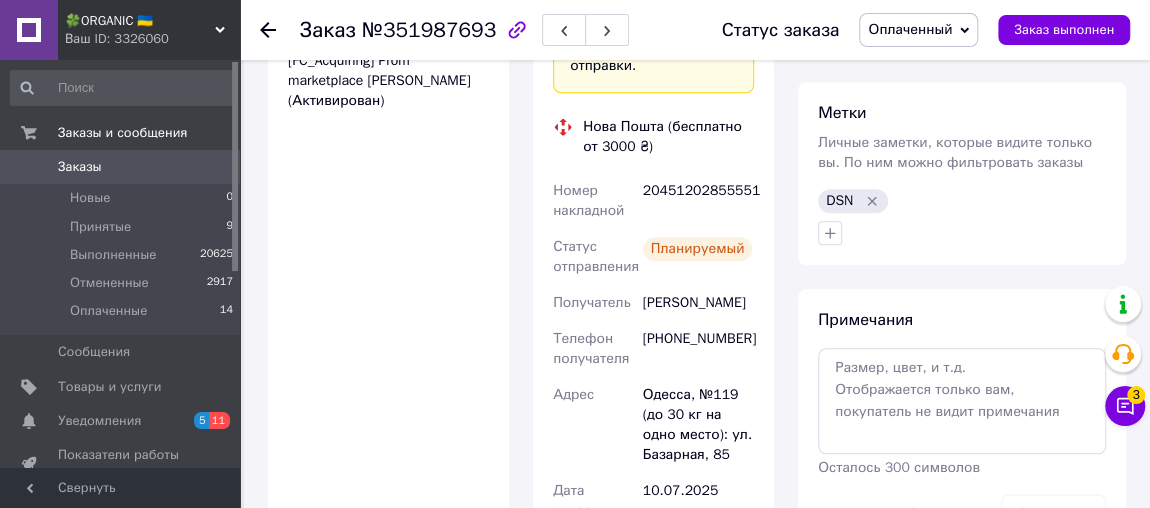 click on "20451202855551" at bounding box center (698, 201) 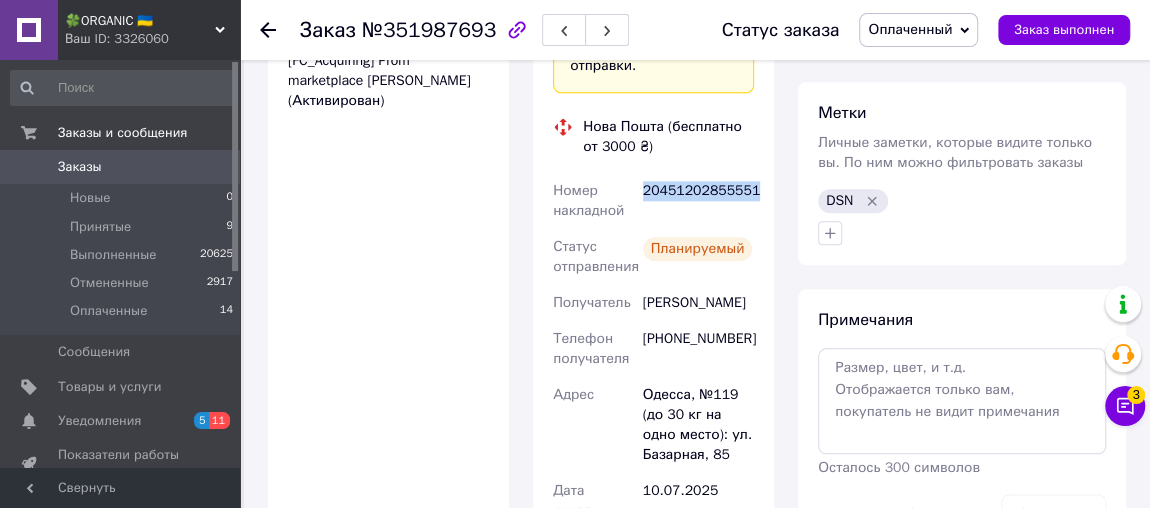 click on "20451202855551" at bounding box center [698, 201] 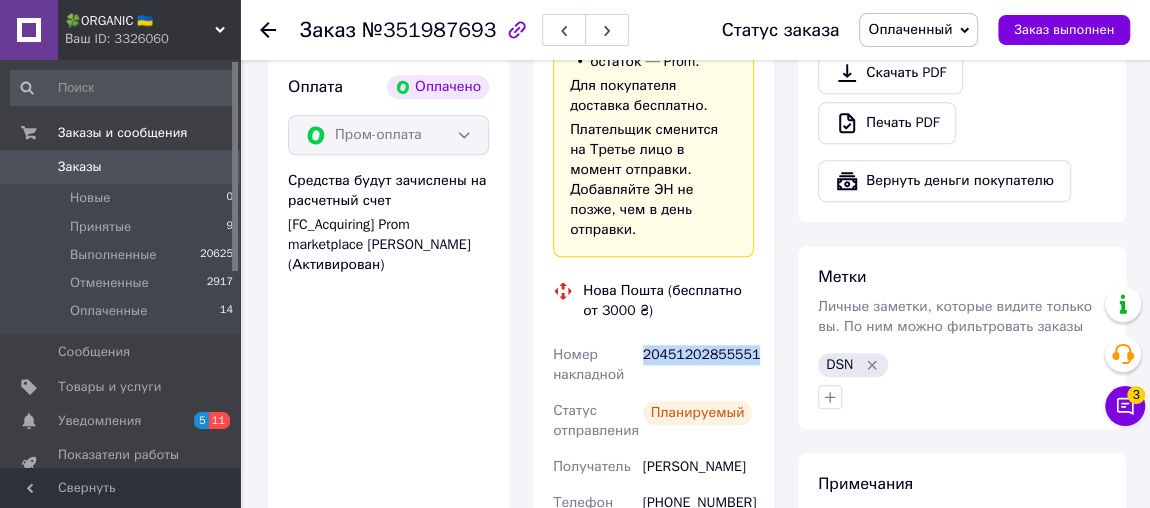 scroll, scrollTop: 0, scrollLeft: 0, axis: both 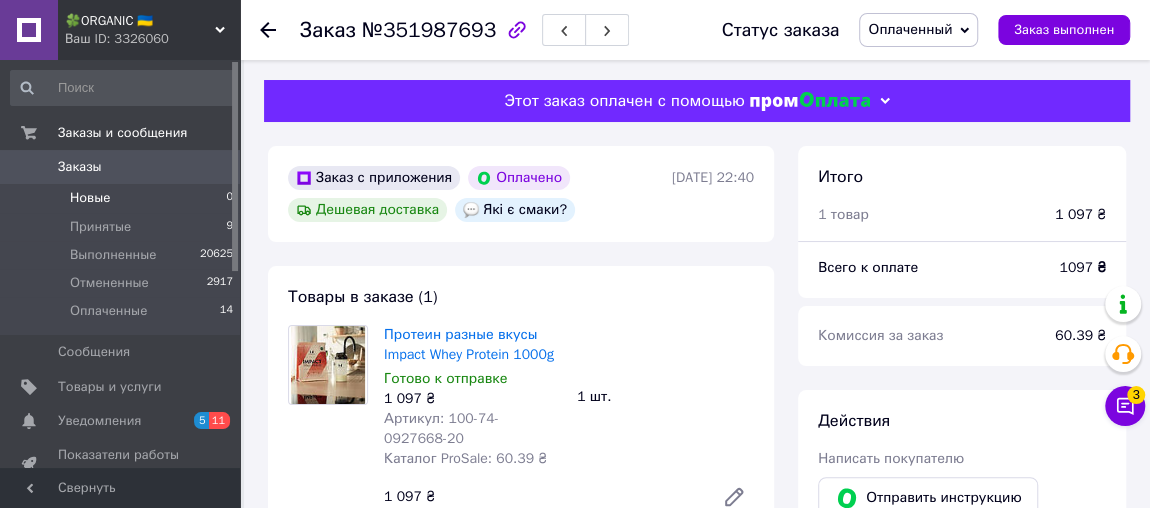 click on "Новые 0" at bounding box center (122, 198) 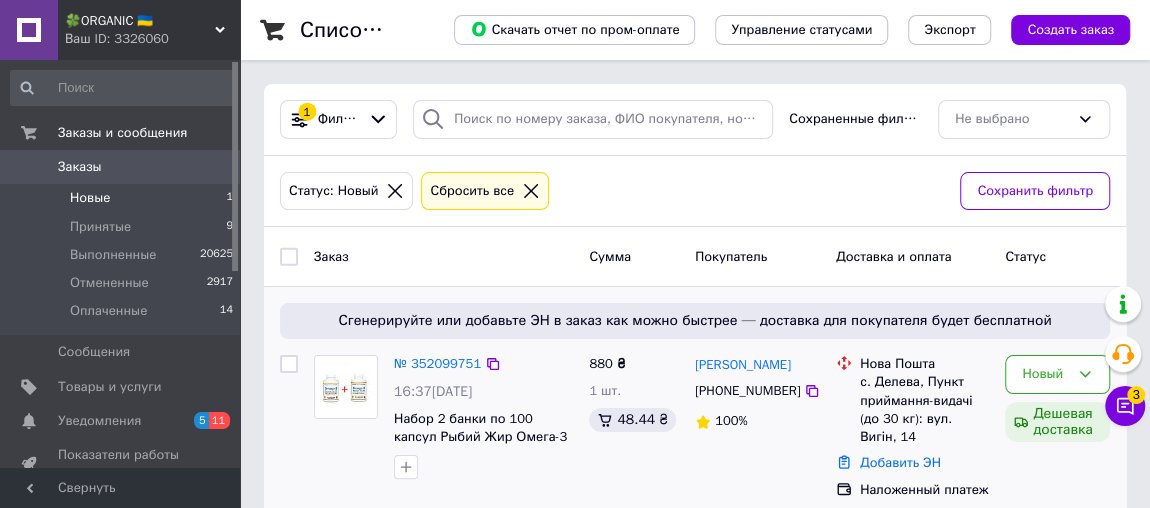 scroll, scrollTop: 27, scrollLeft: 0, axis: vertical 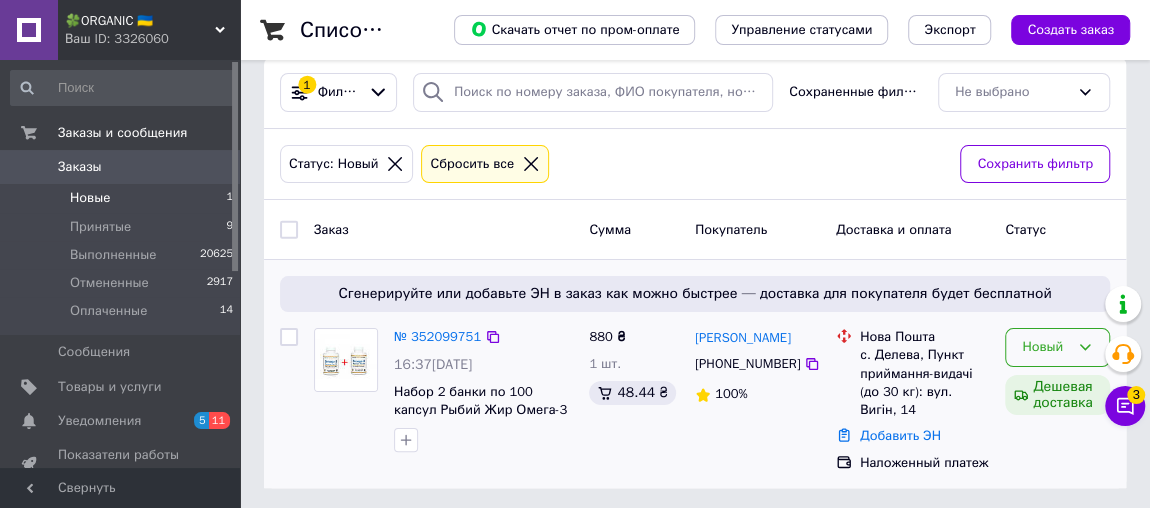 click on "Новый" at bounding box center [1057, 347] 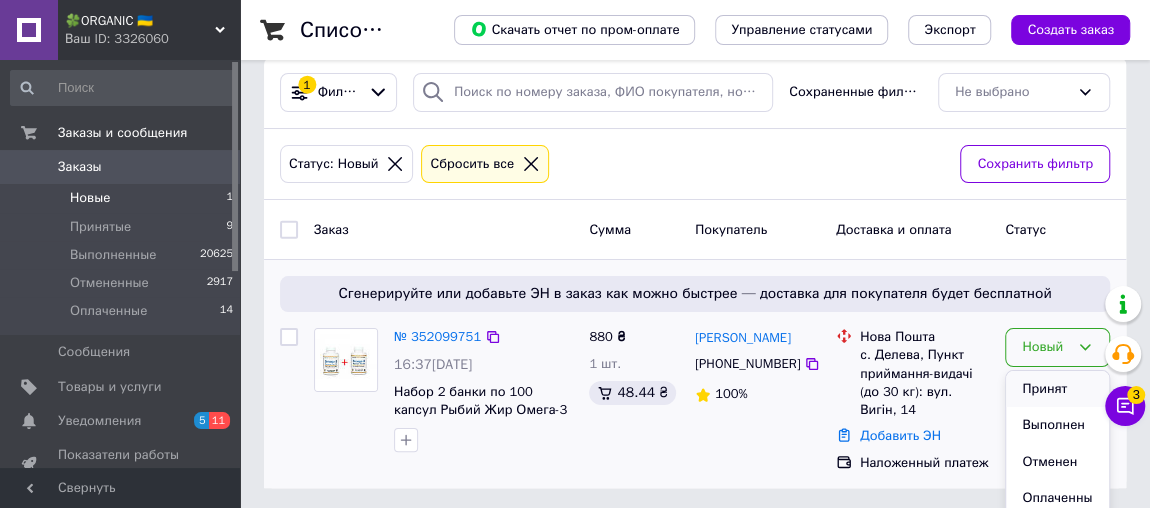 click on "Принят" at bounding box center (1057, 389) 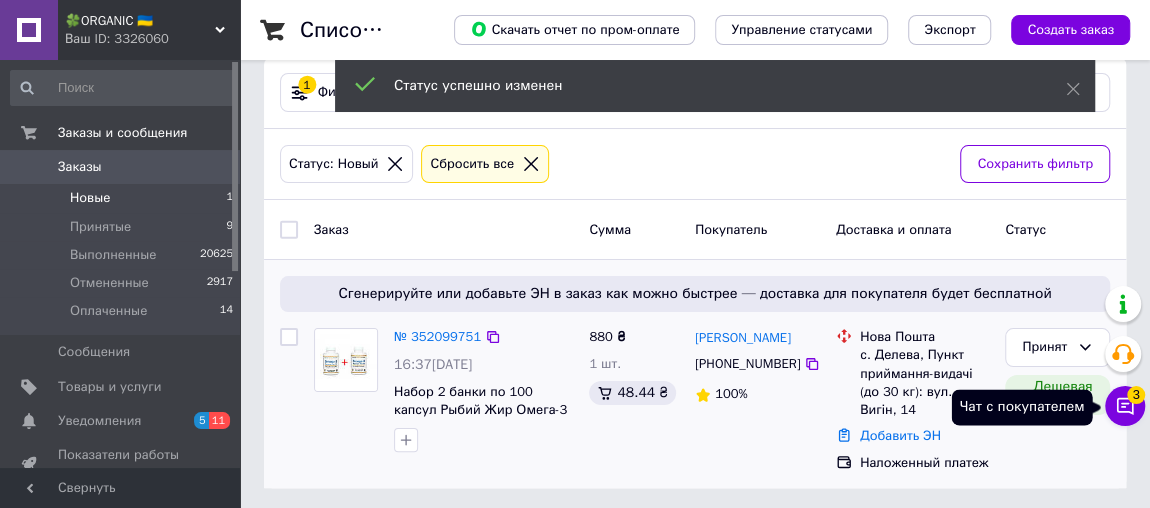 click 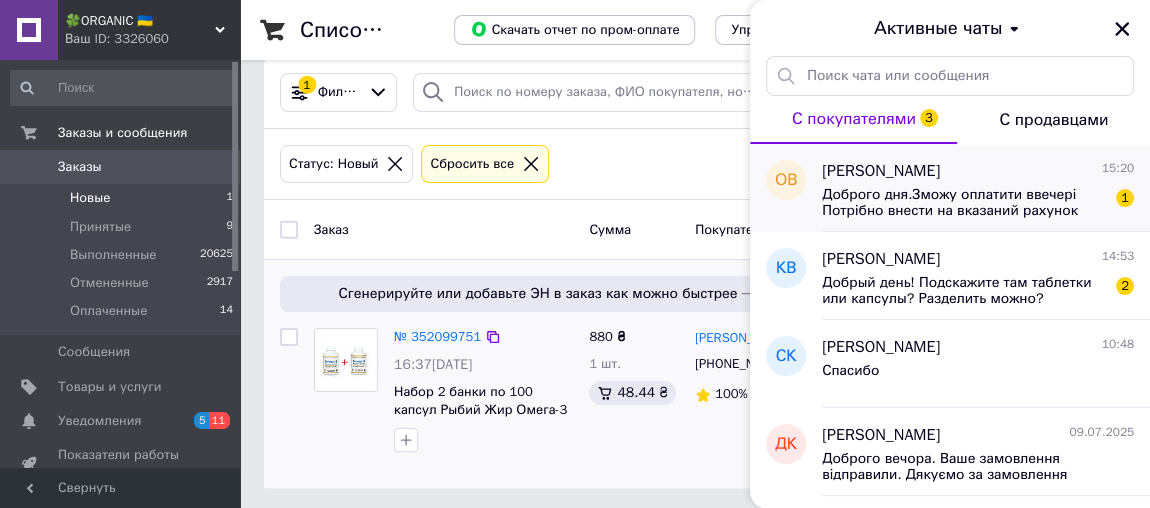 click on "Доброго дня.Зможу оплатити ввечері Потрібно внести на вказаний рахунок 370 грн?Що вказати в призначені платежу?" at bounding box center (964, 203) 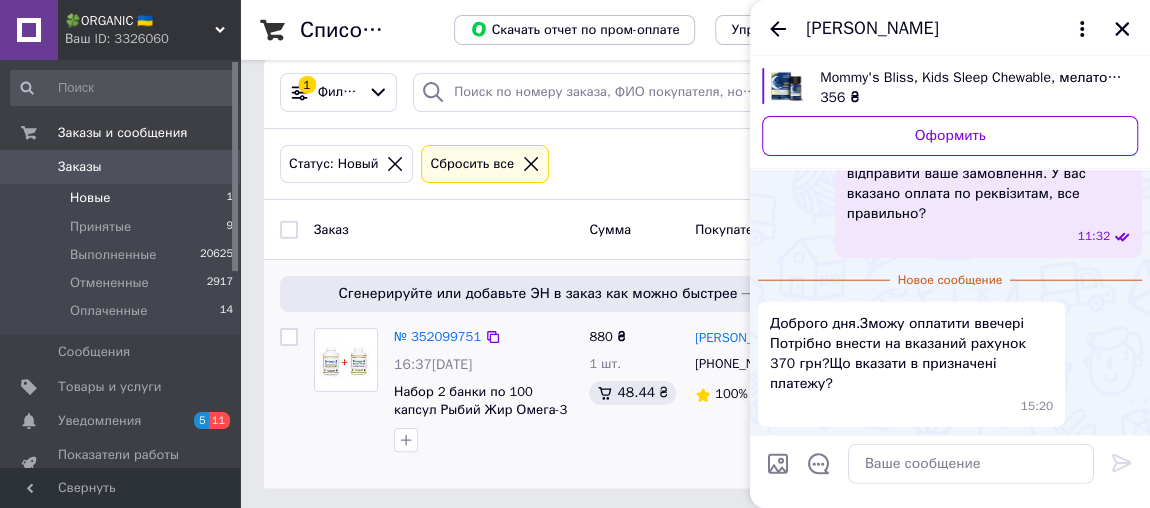 scroll, scrollTop: 2590, scrollLeft: 0, axis: vertical 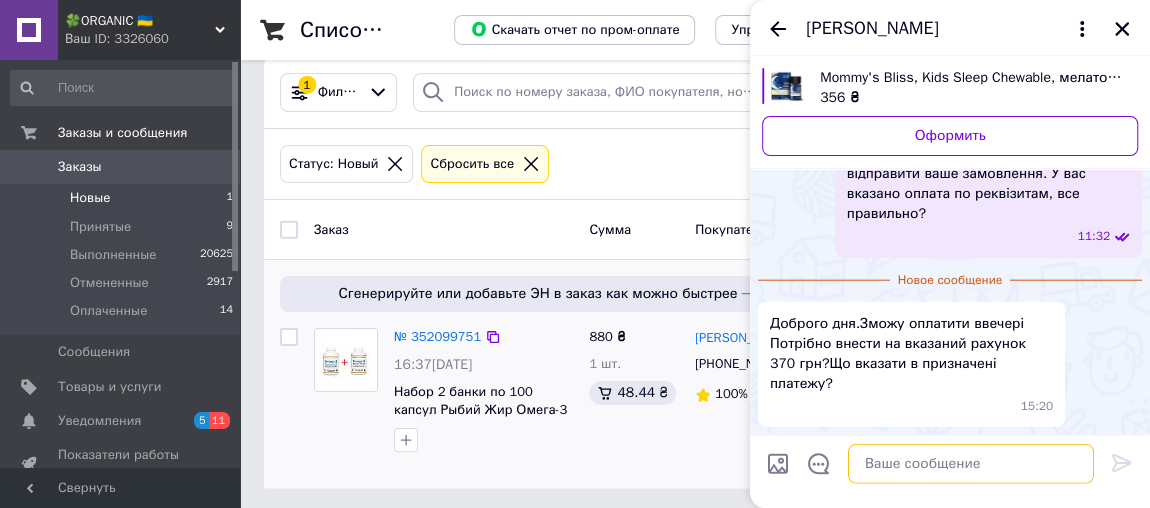 click at bounding box center (971, 464) 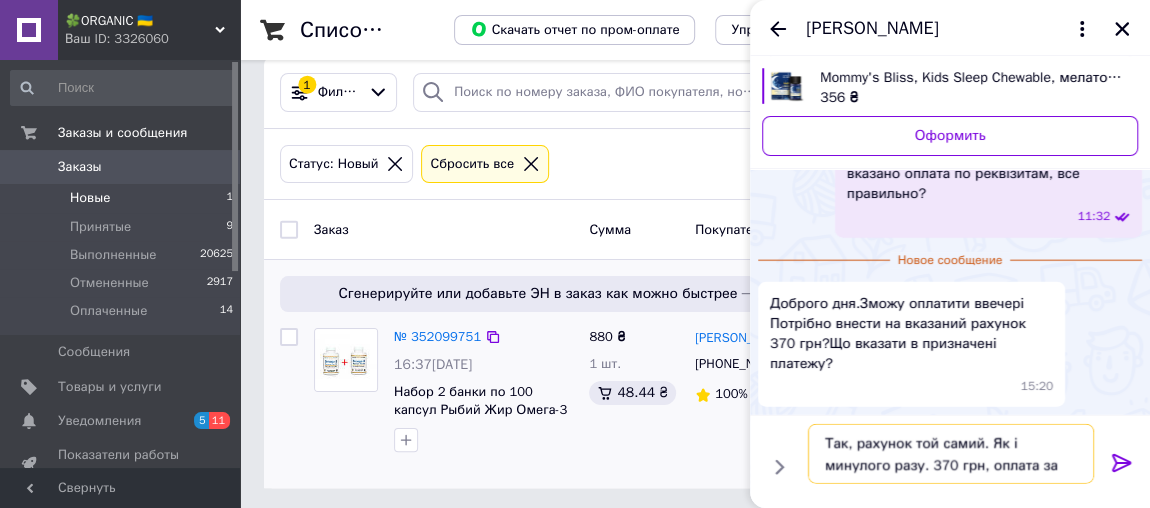 click on "Так, рахунок той самий. Як і минулого разу. 370 грн, оплата за товари" at bounding box center (951, 454) 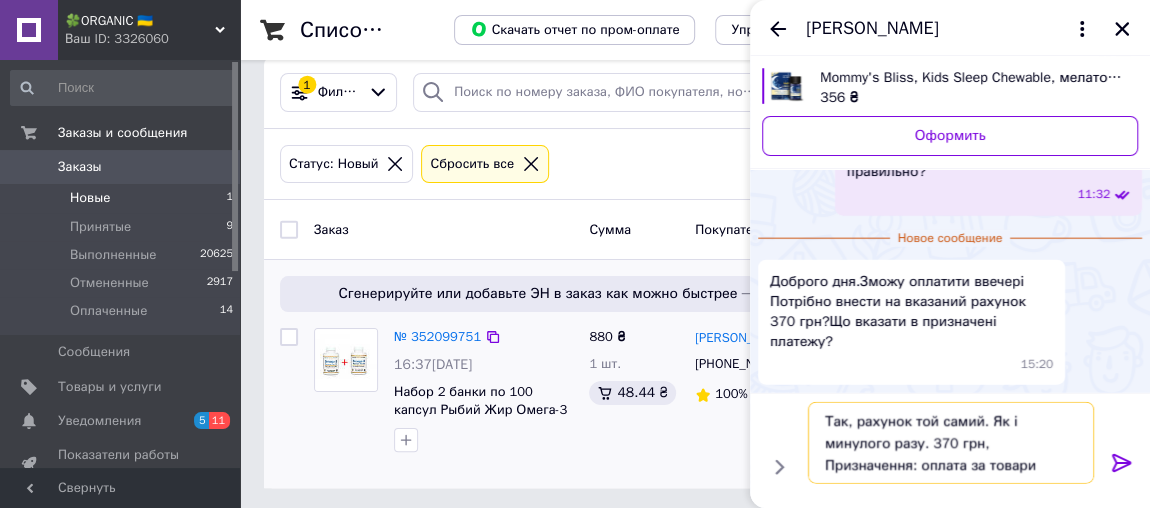 type on "Так, рахунок той самий. Як і минулого разу. 370 грн, Призначення: оплата за товари" 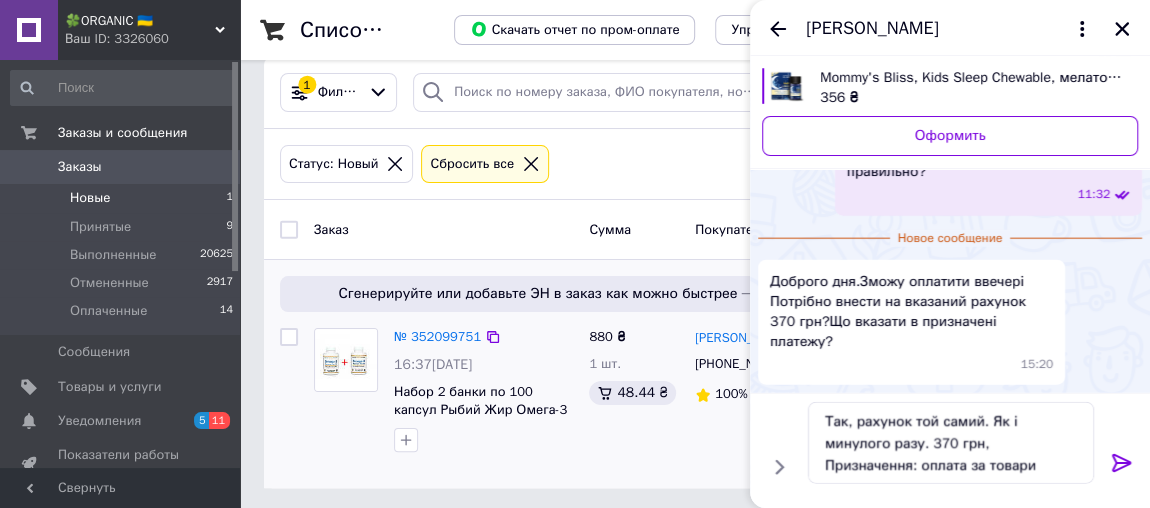 click 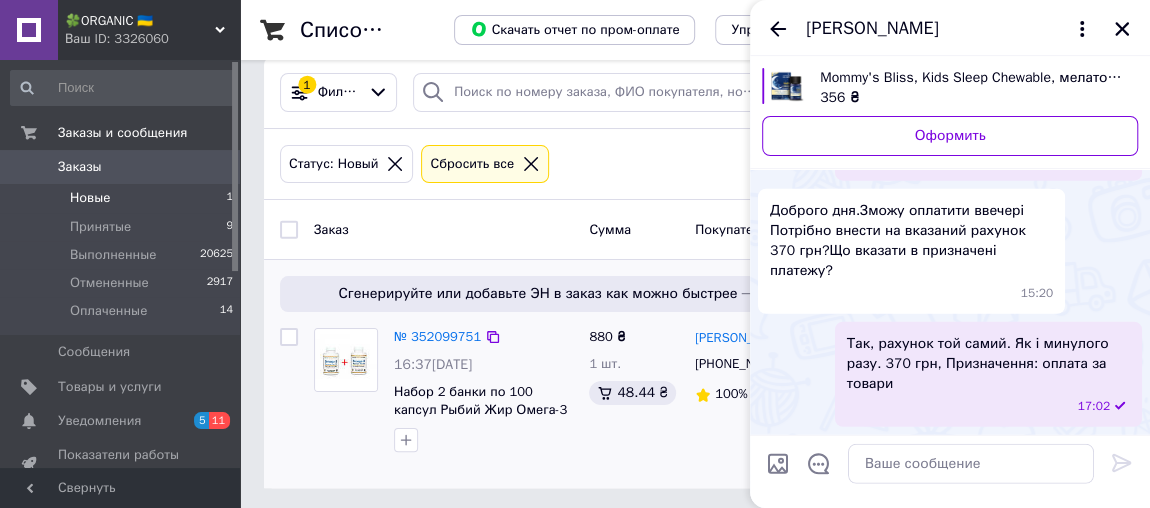 scroll, scrollTop: 2648, scrollLeft: 0, axis: vertical 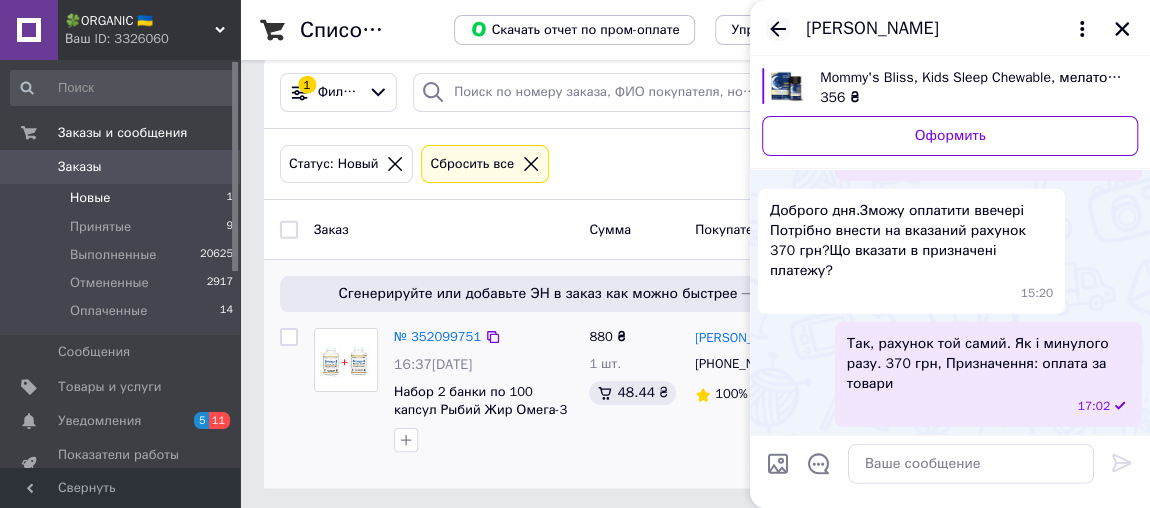 click 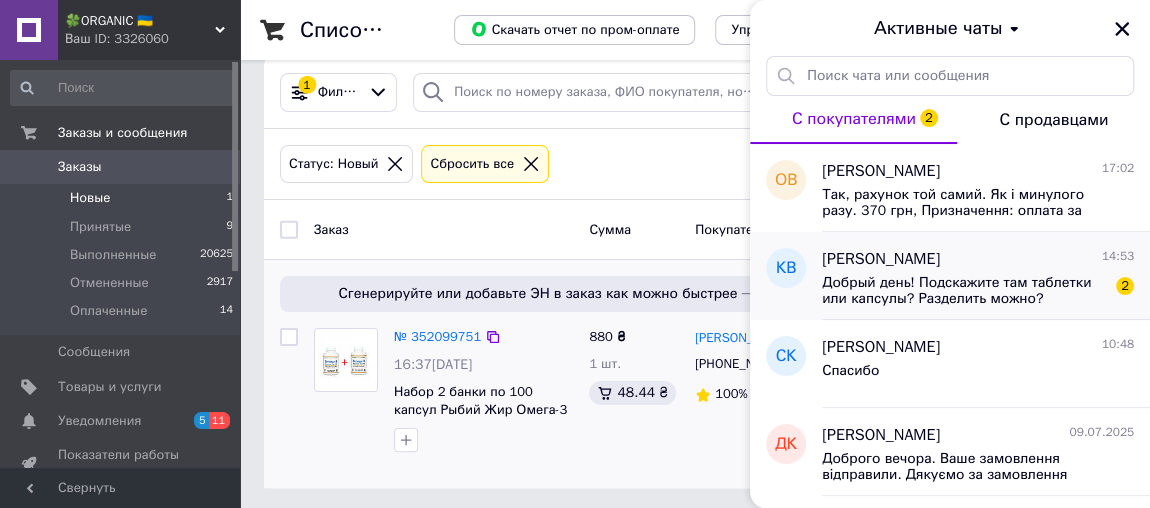 click on "Добрый день! Подскажите там таблетки или капсулы? Разделить можно?" at bounding box center (964, 291) 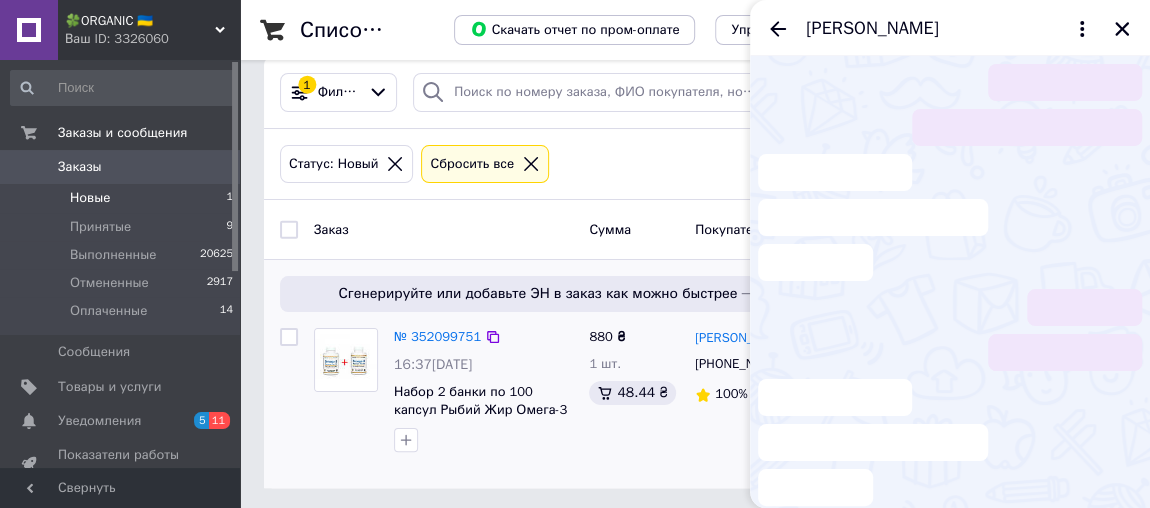 scroll, scrollTop: 46, scrollLeft: 0, axis: vertical 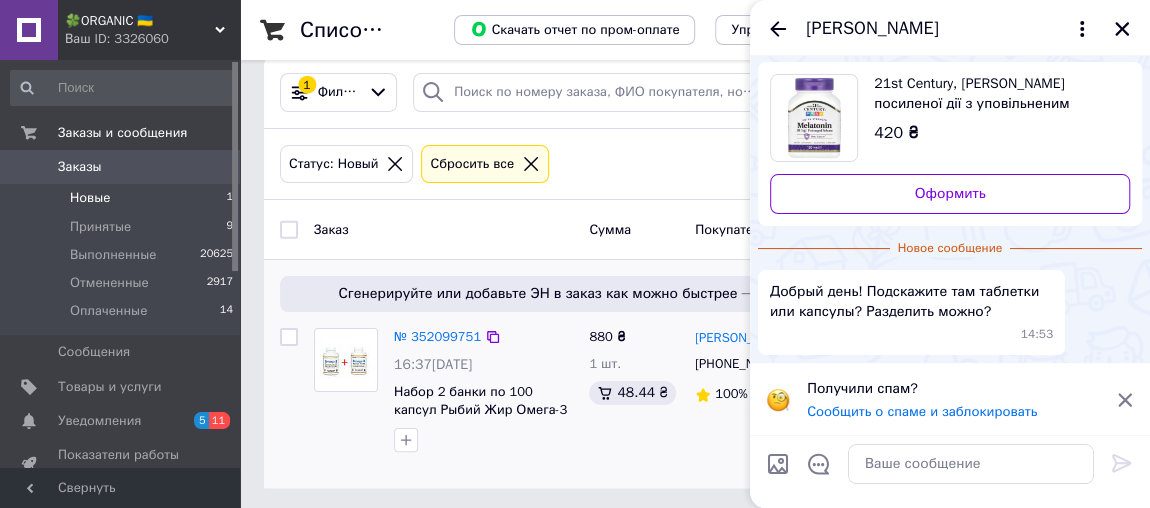 click on "21st Century, [PERSON_NAME] посиленої дії з уповільненим вивільненням, 10 мг, 120 таблеток" at bounding box center [994, 94] 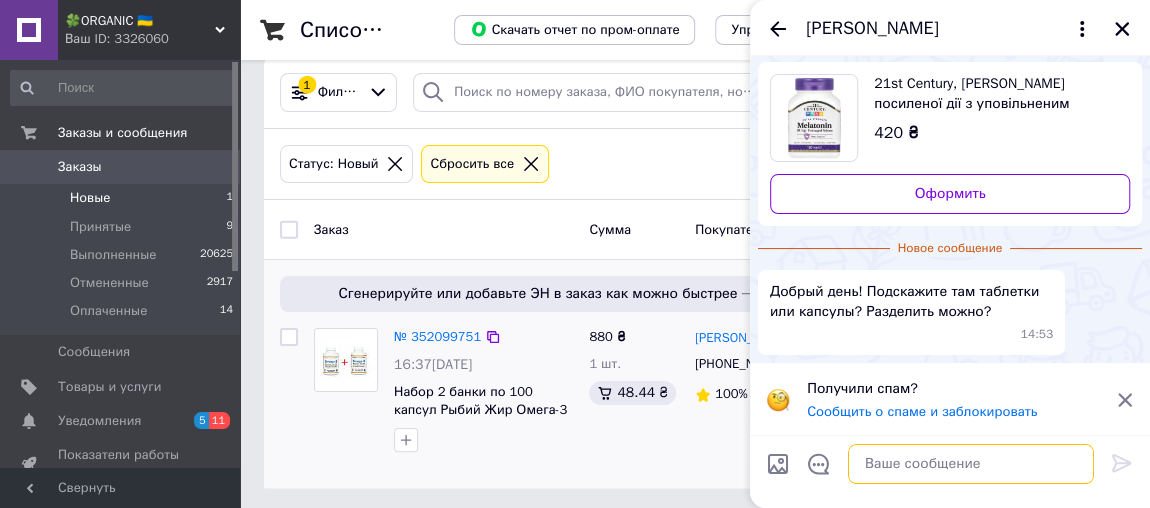 click at bounding box center [971, 464] 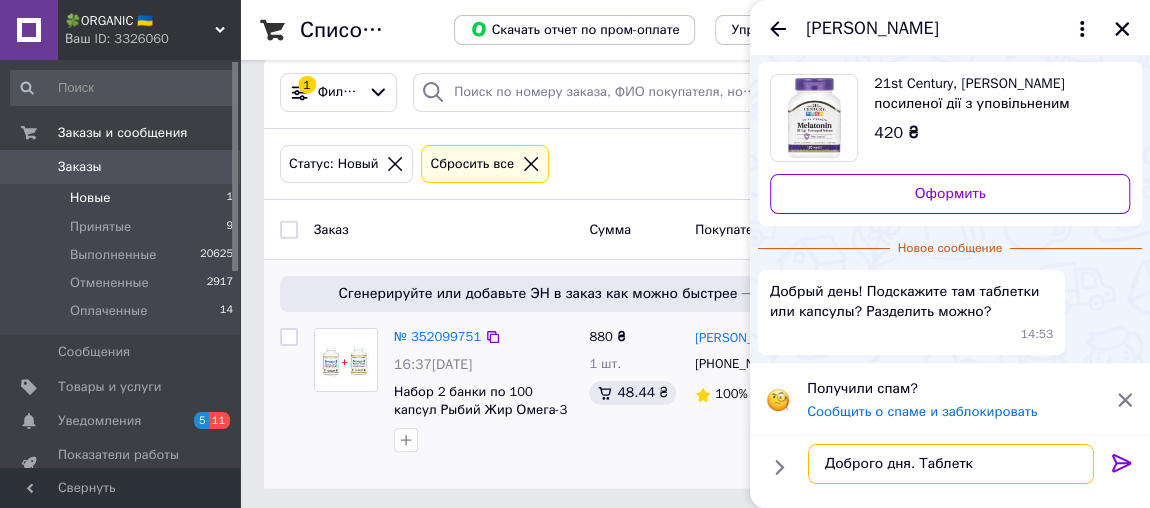 type on "Доброго дня. Таблетки" 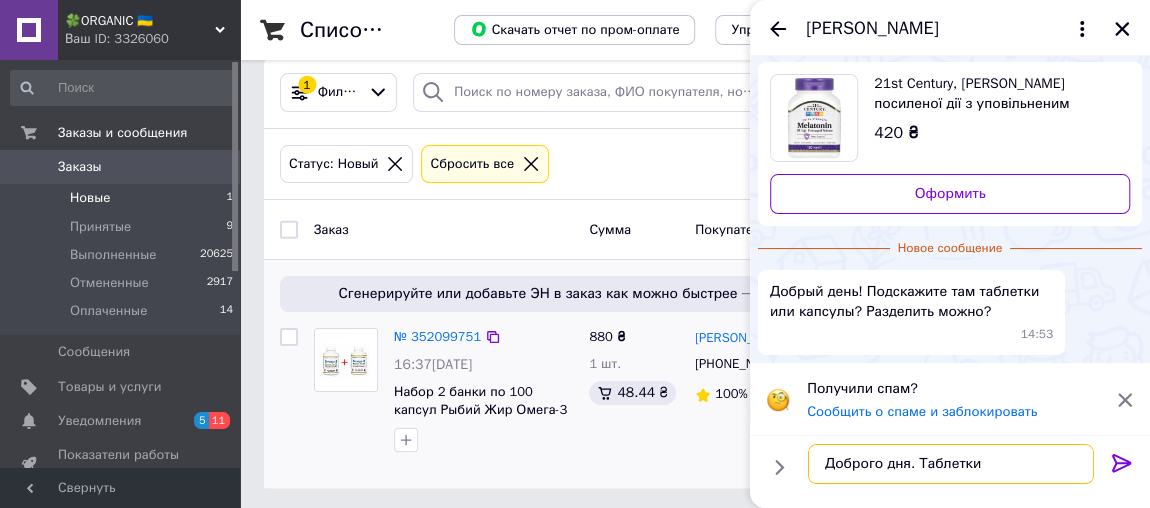 type 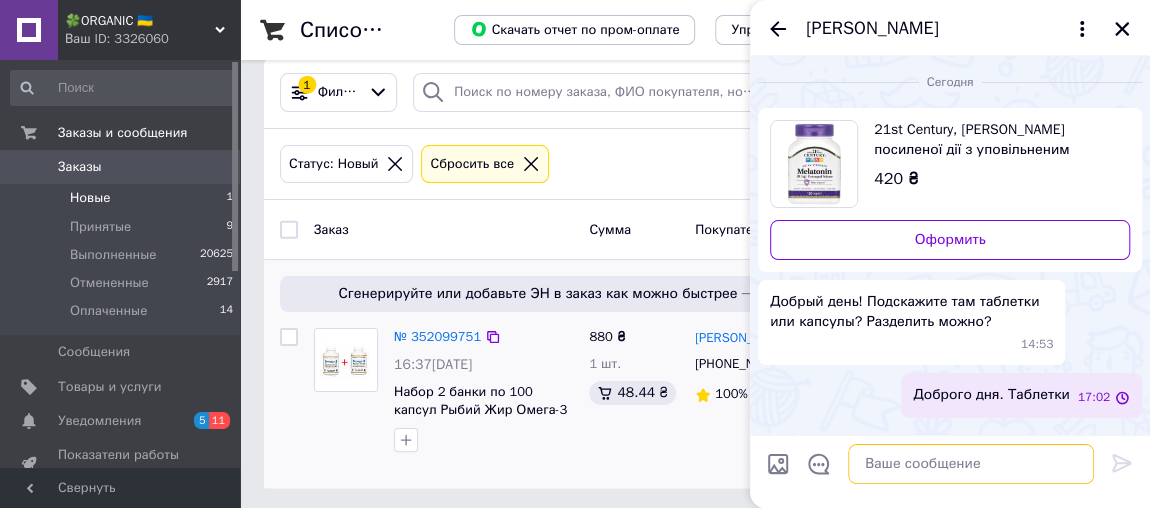 scroll, scrollTop: 0, scrollLeft: 0, axis: both 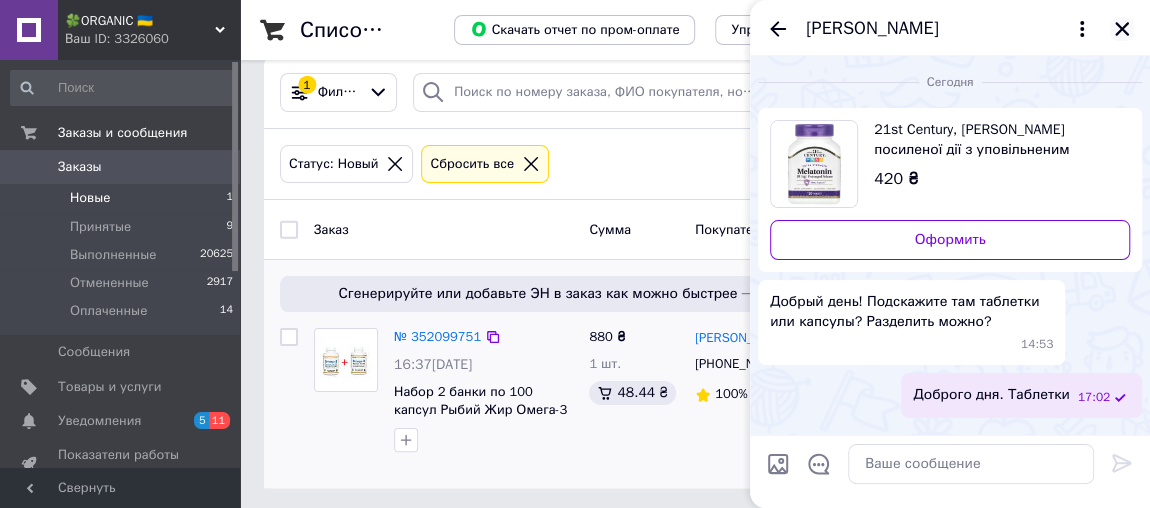 click 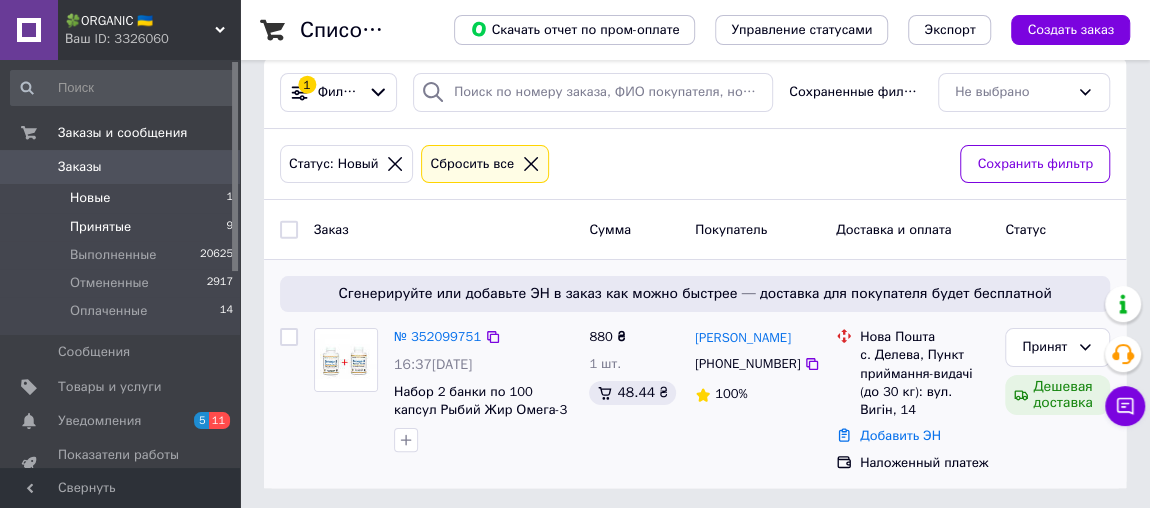 click on "Принятые 9" at bounding box center [122, 227] 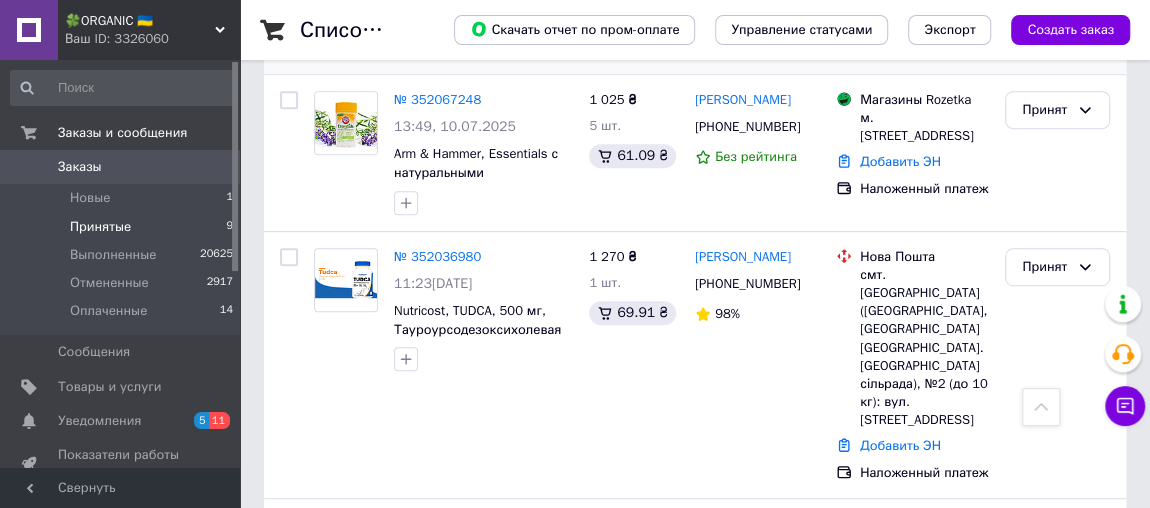 scroll, scrollTop: 441, scrollLeft: 0, axis: vertical 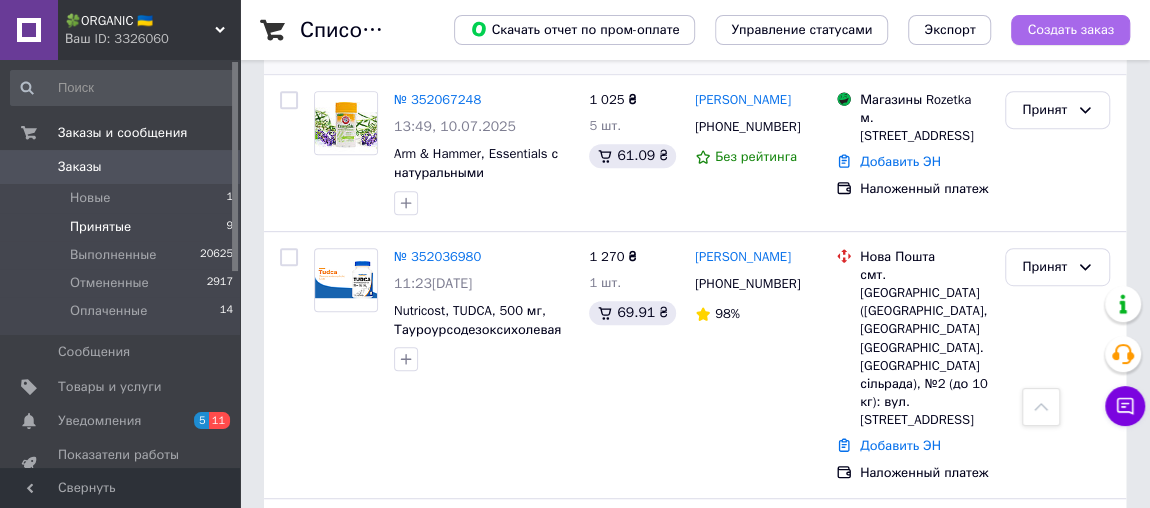 click on "Создать заказ" at bounding box center [1070, 30] 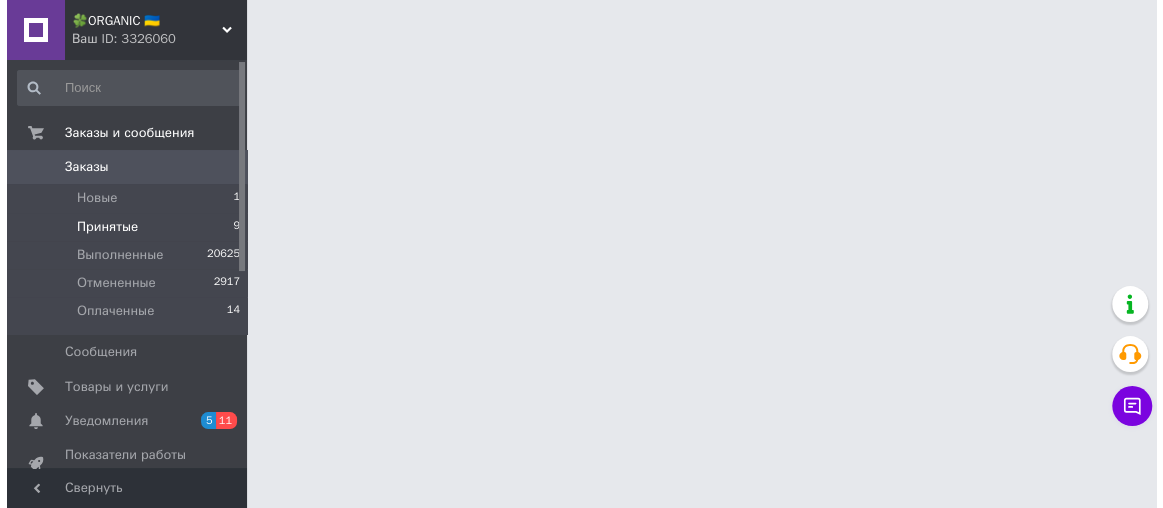 scroll, scrollTop: 0, scrollLeft: 0, axis: both 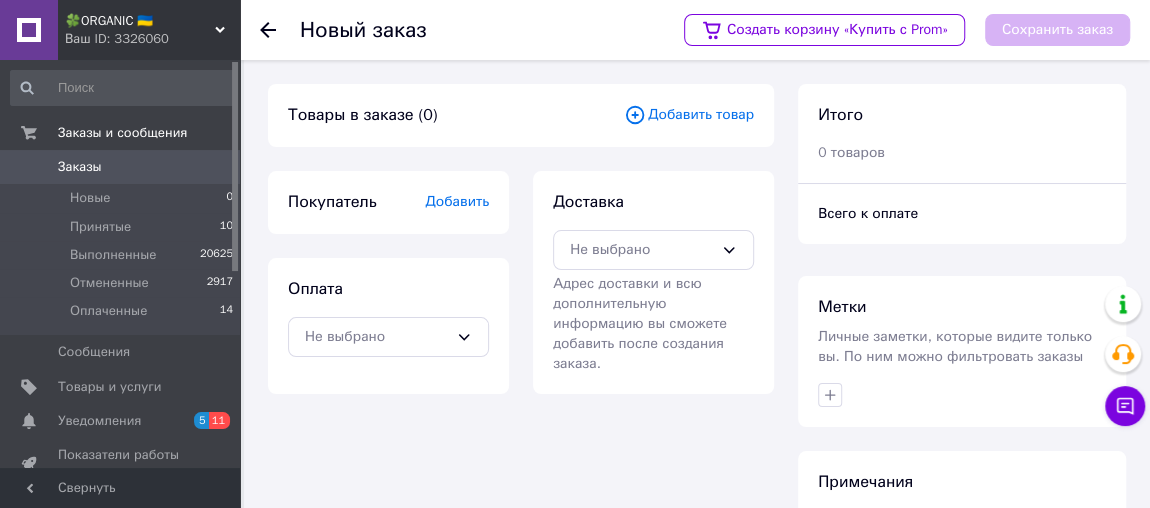 click on "Добавить товар" at bounding box center (689, 115) 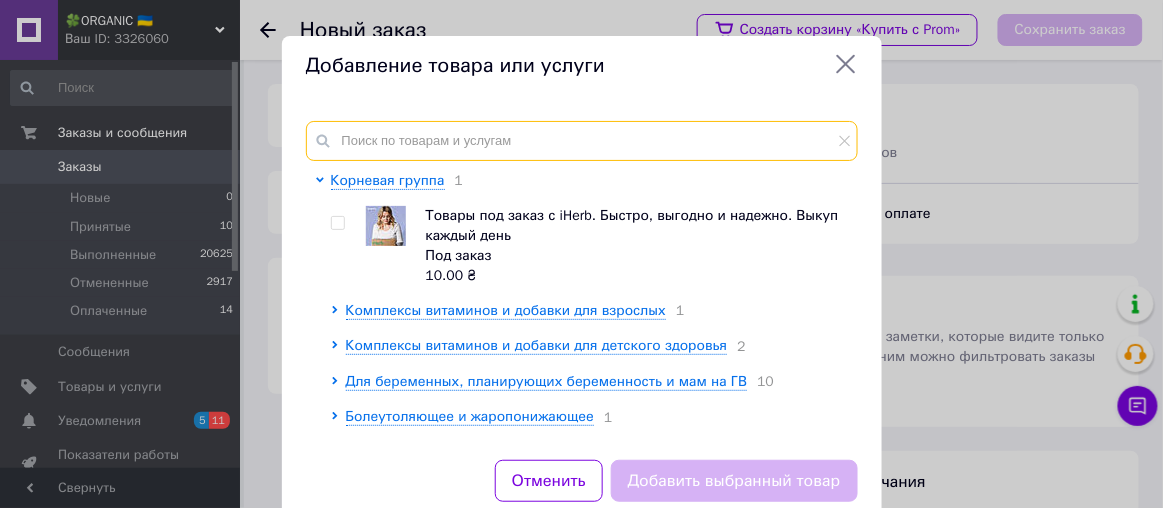 click at bounding box center (582, 141) 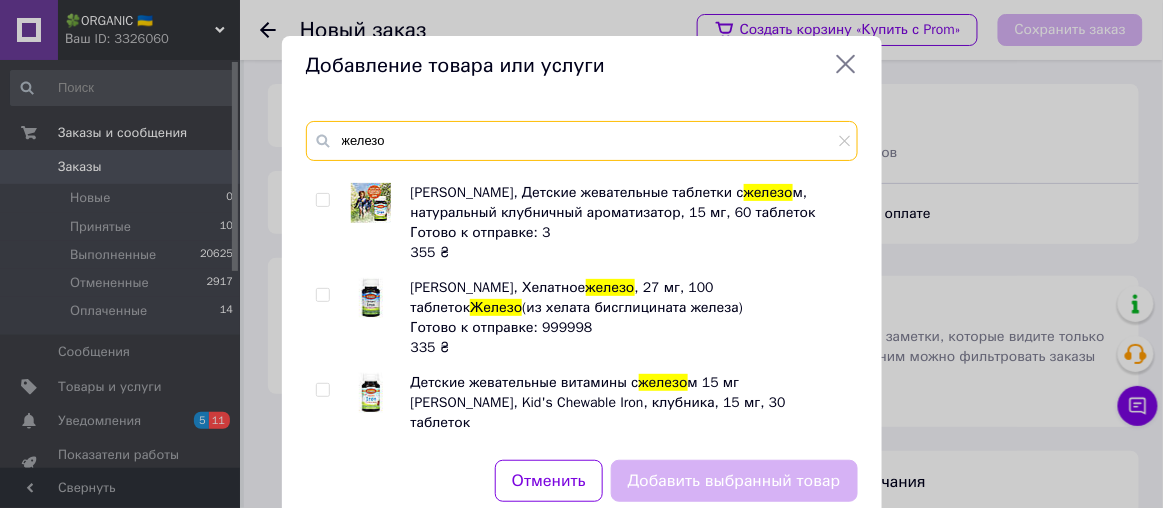 scroll, scrollTop: 460, scrollLeft: 0, axis: vertical 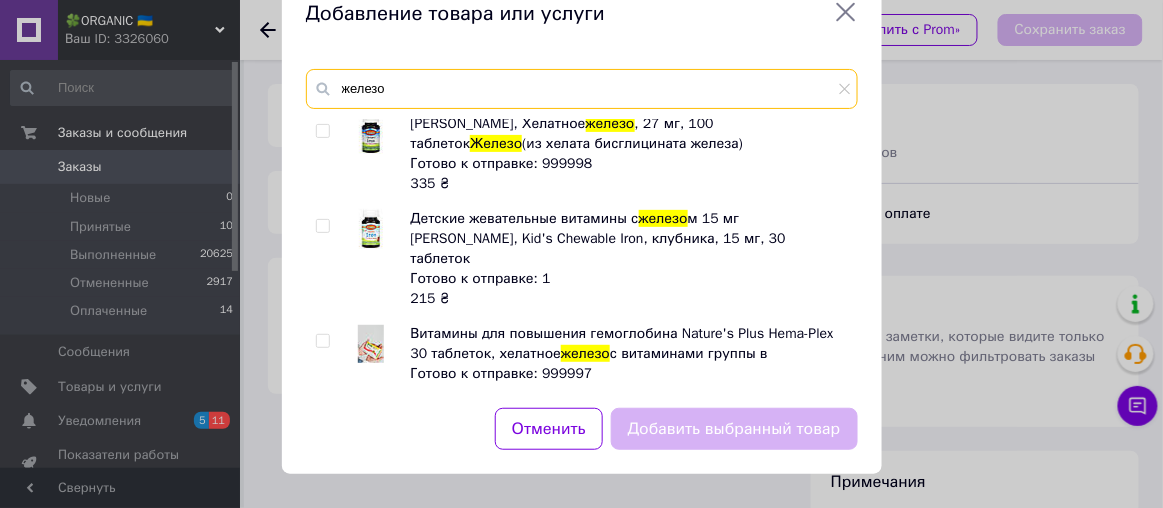 type on "железо" 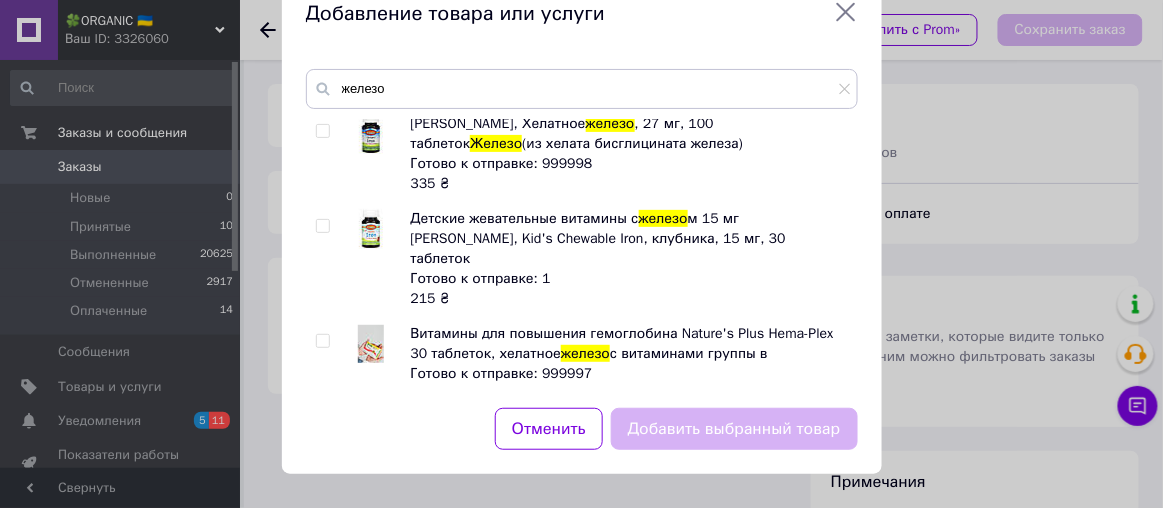 click at bounding box center [322, 341] 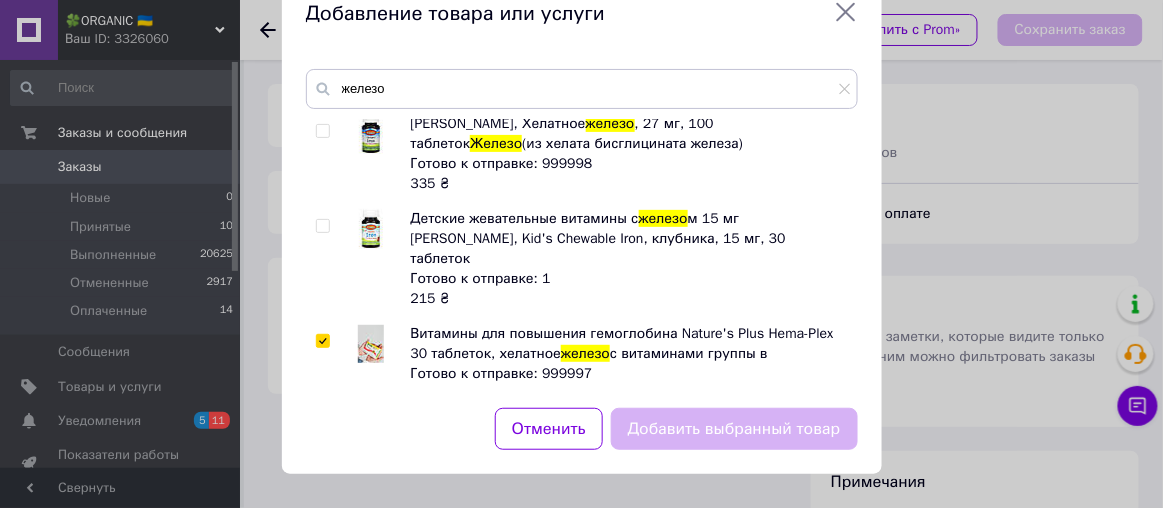 checkbox on "true" 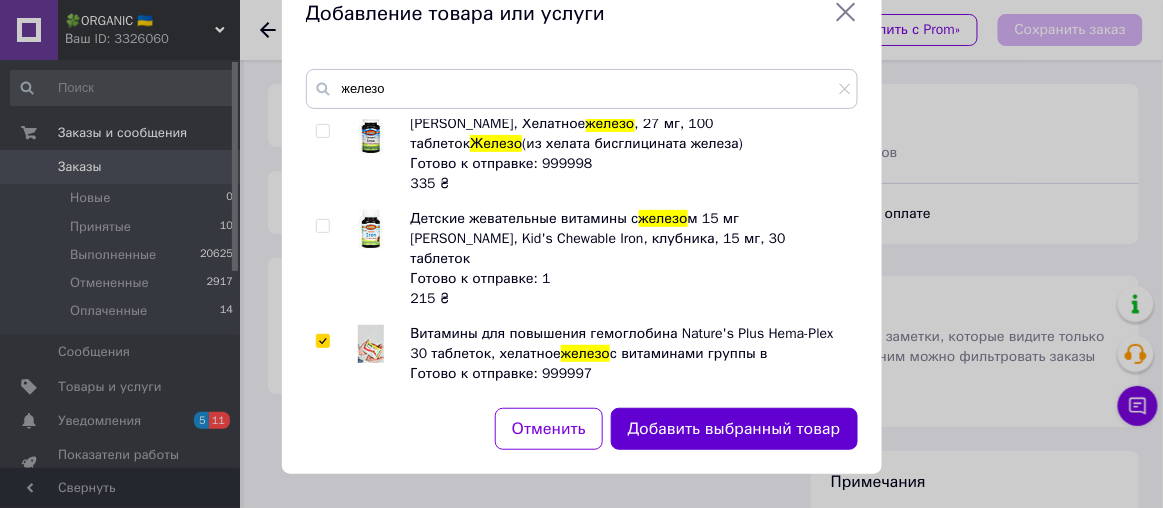 click on "Добавить выбранный товар" at bounding box center (734, 429) 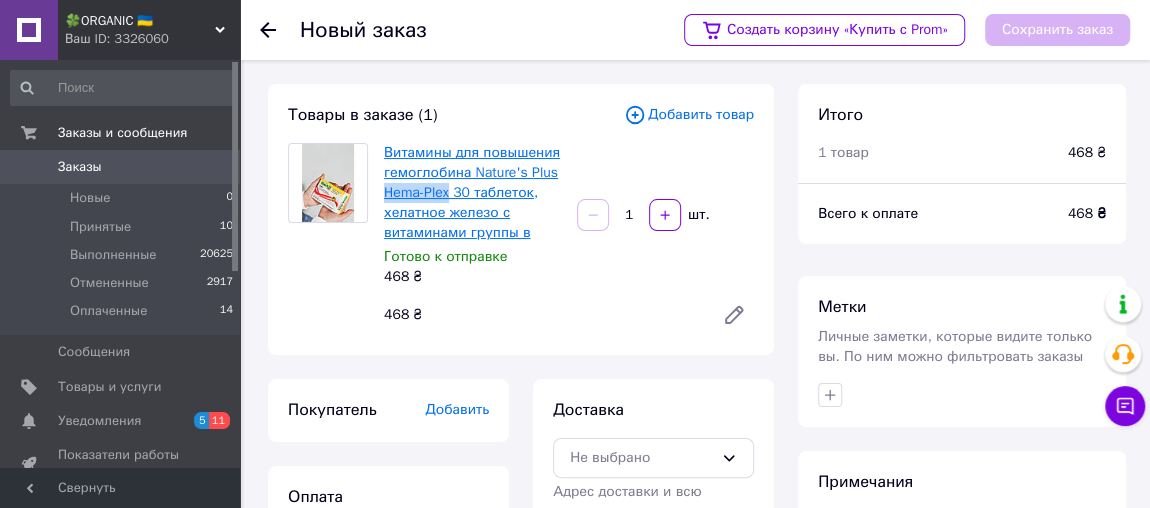 drag, startPoint x: 379, startPoint y: 190, endPoint x: 449, endPoint y: 194, distance: 70.11419 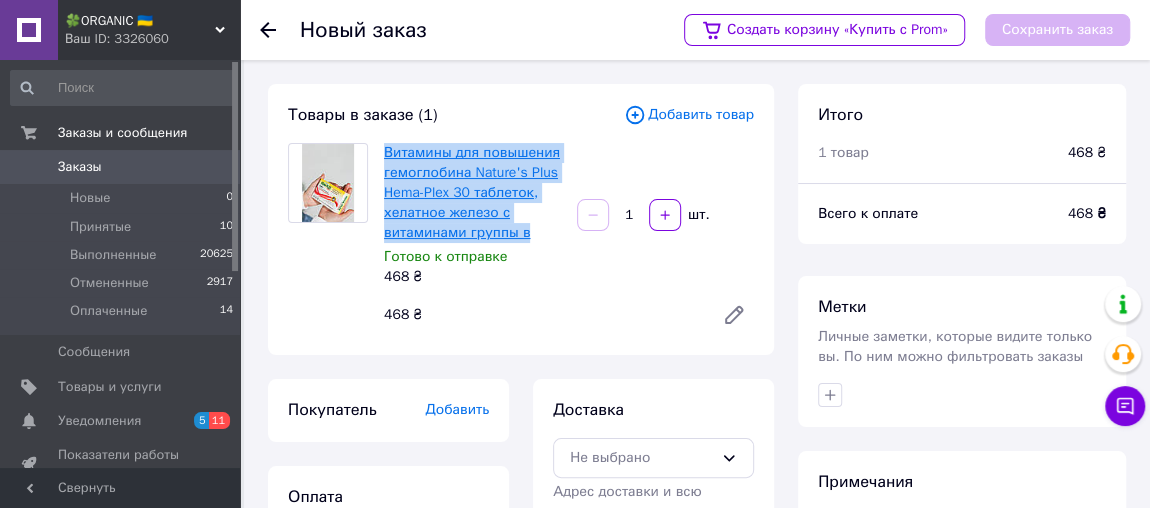 drag, startPoint x: 531, startPoint y: 237, endPoint x: 385, endPoint y: 151, distance: 169.44615 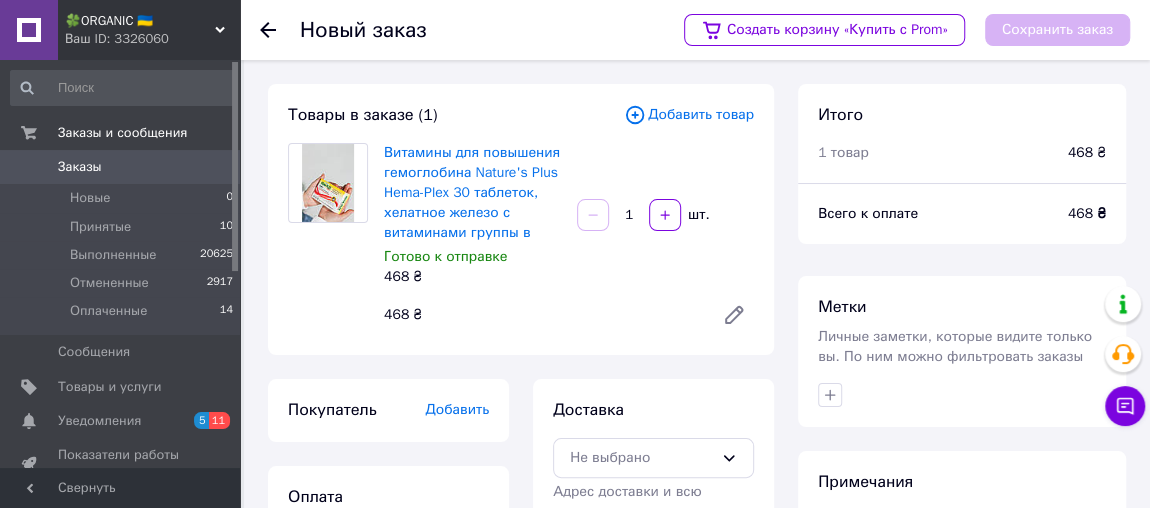 click on "Добавить товар" at bounding box center [689, 115] 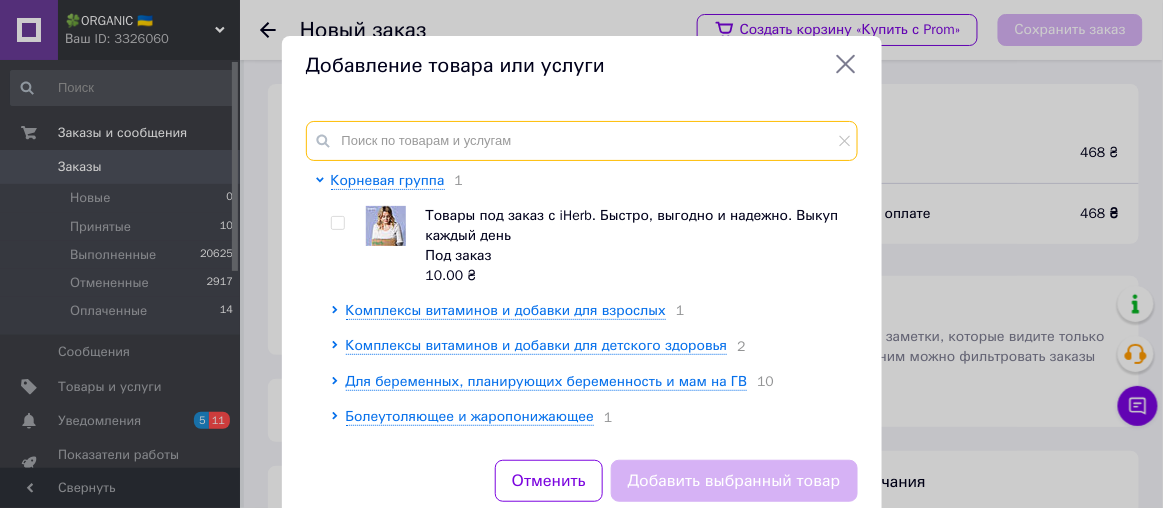 click at bounding box center [582, 141] 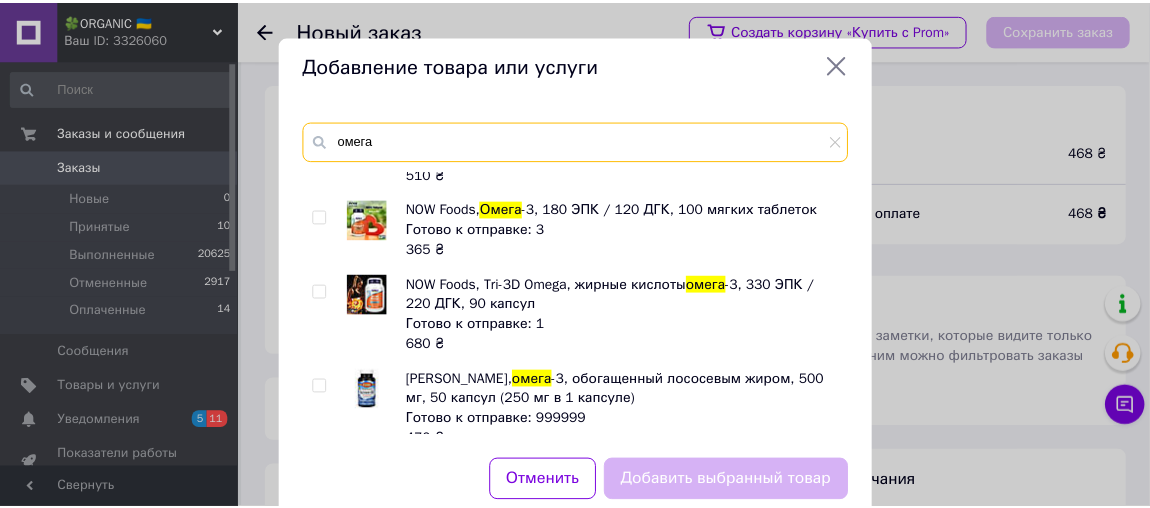 scroll, scrollTop: 541, scrollLeft: 0, axis: vertical 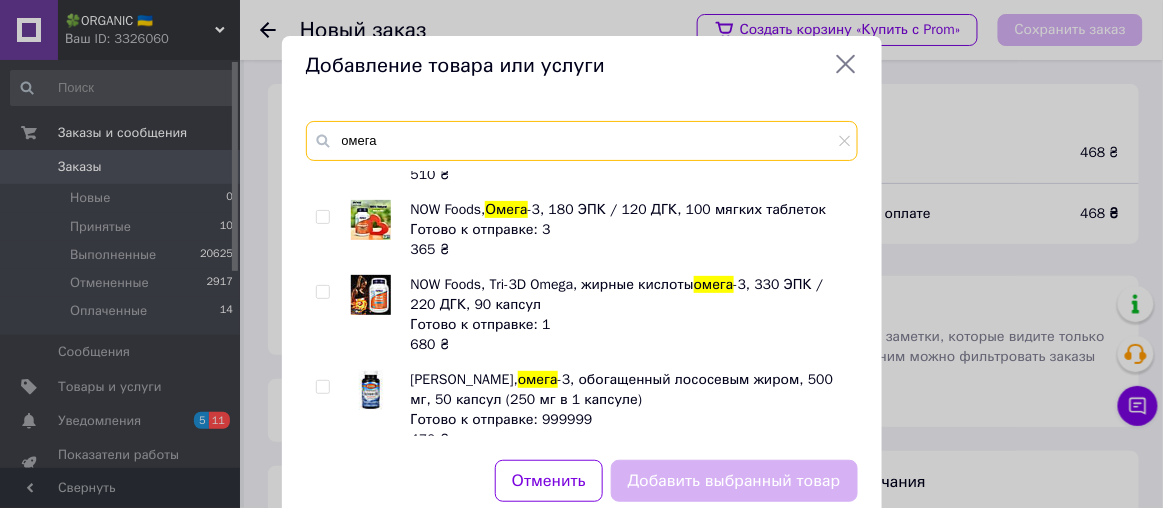 type on "омега" 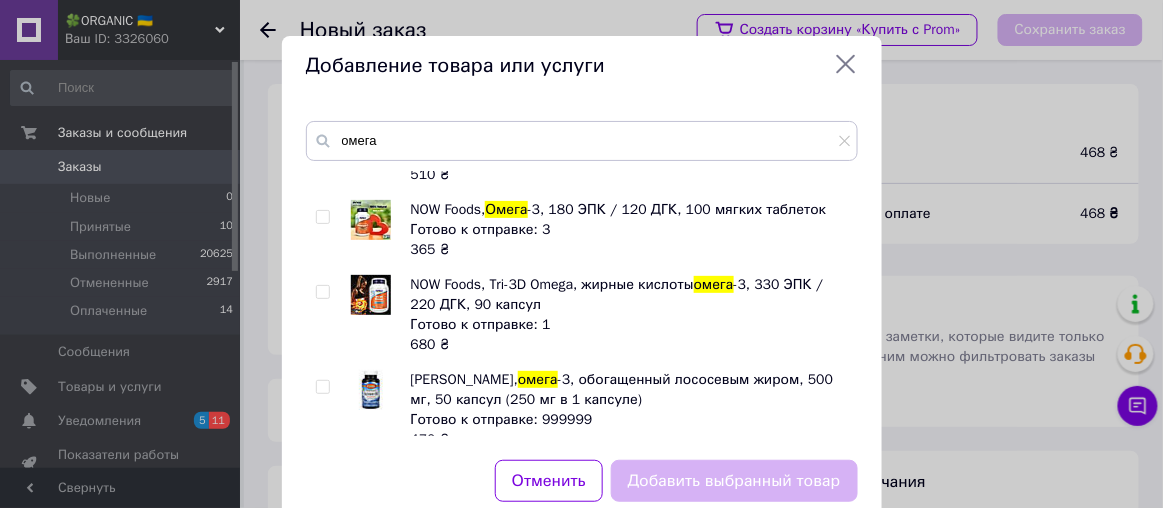 click at bounding box center [326, 230] 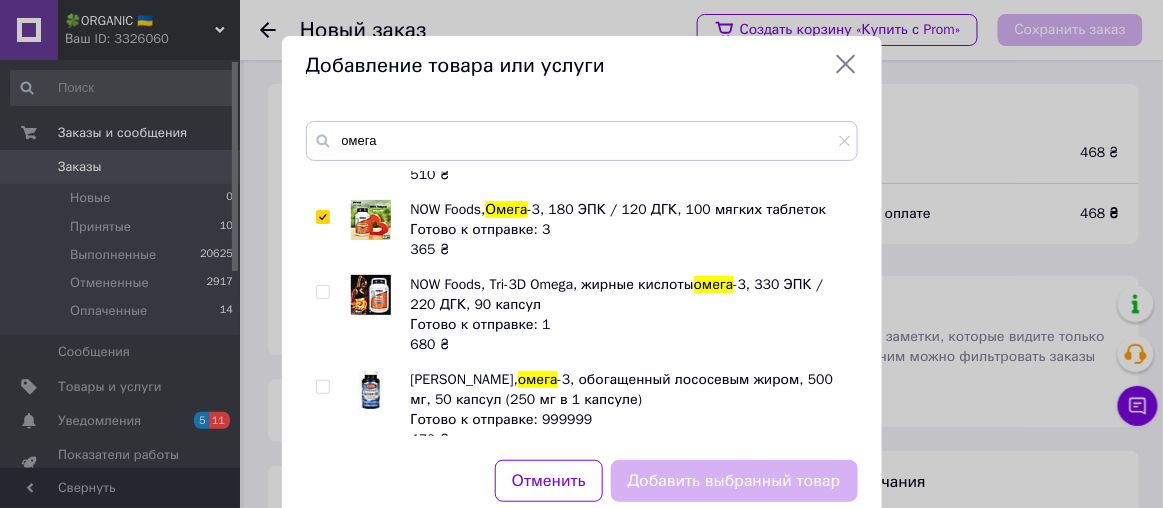 checkbox on "true" 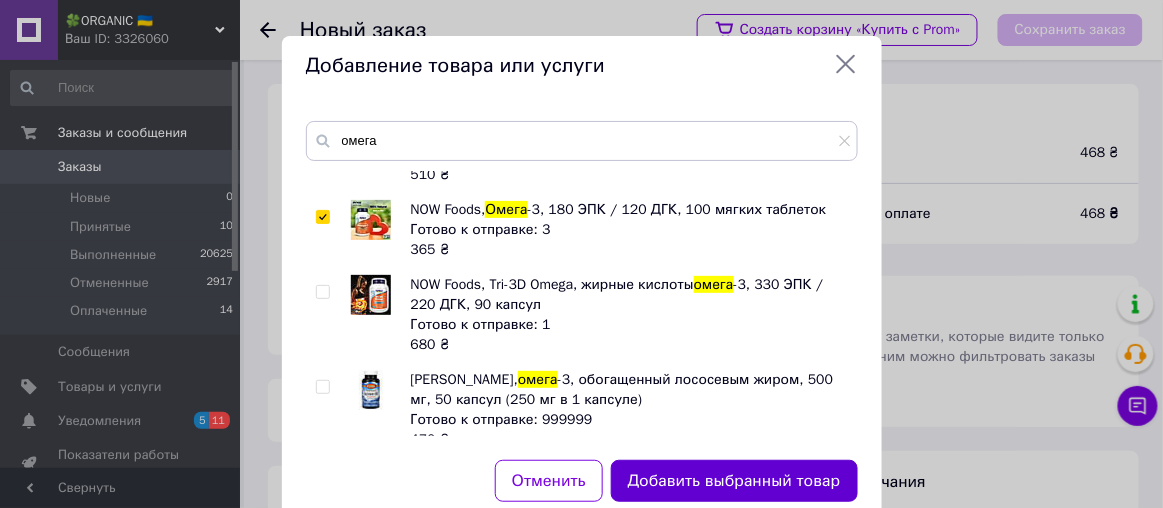 click on "Добавить выбранный товар" at bounding box center (734, 481) 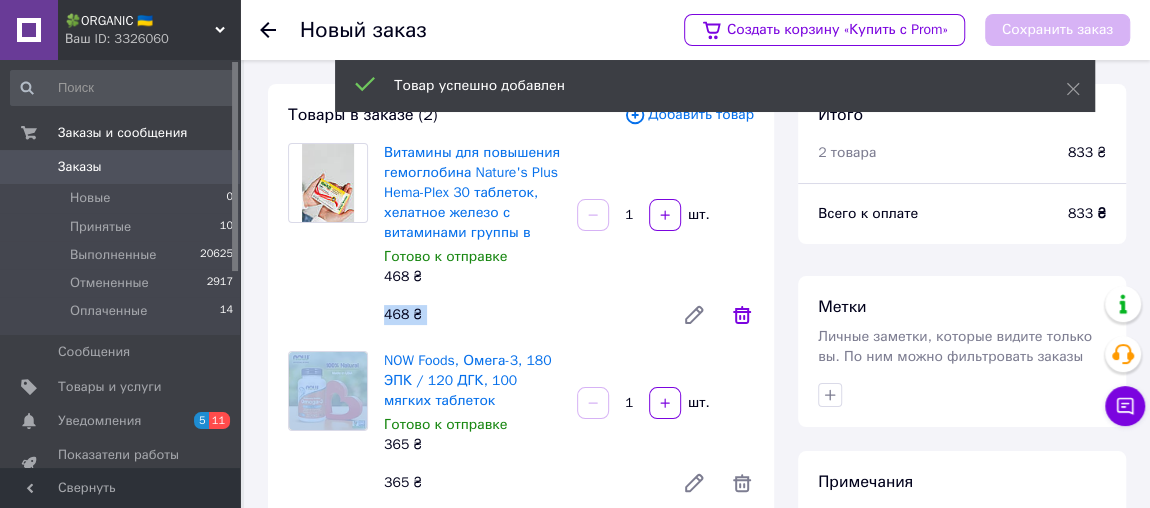 drag, startPoint x: 707, startPoint y: 256, endPoint x: 741, endPoint y: 325, distance: 76.922035 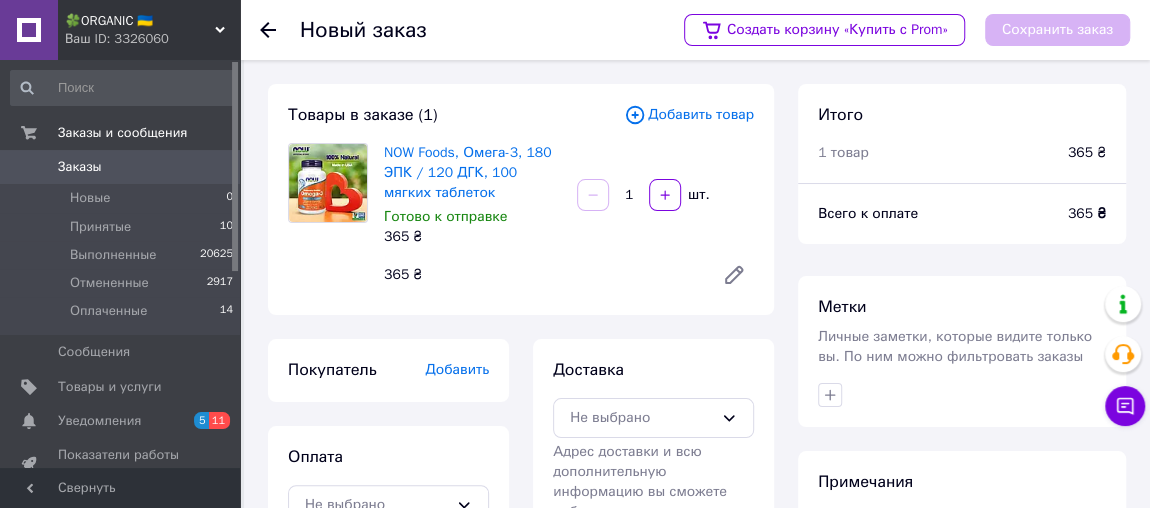 click on "Добавить товар" at bounding box center [689, 115] 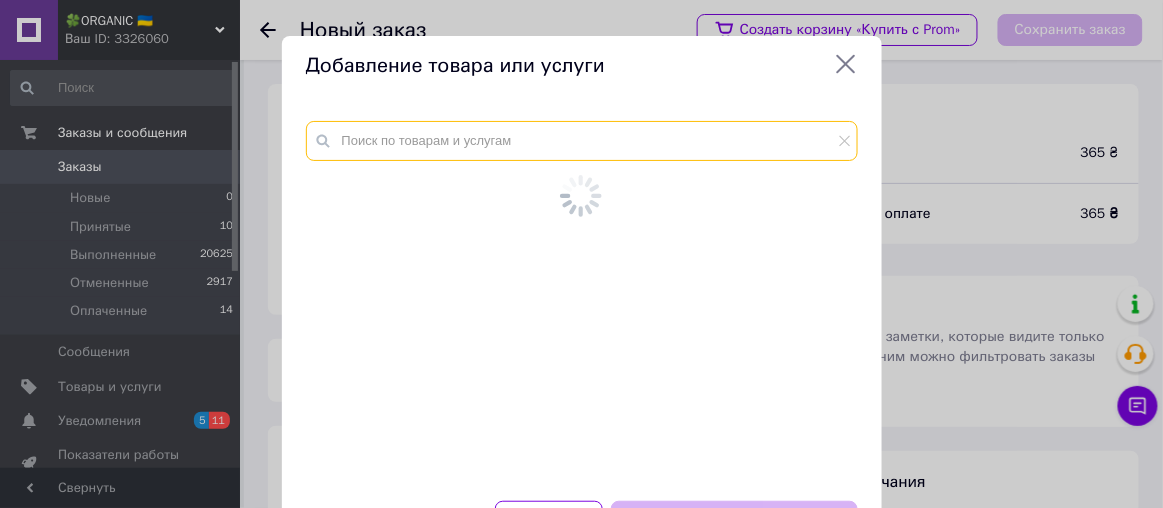 click at bounding box center [582, 141] 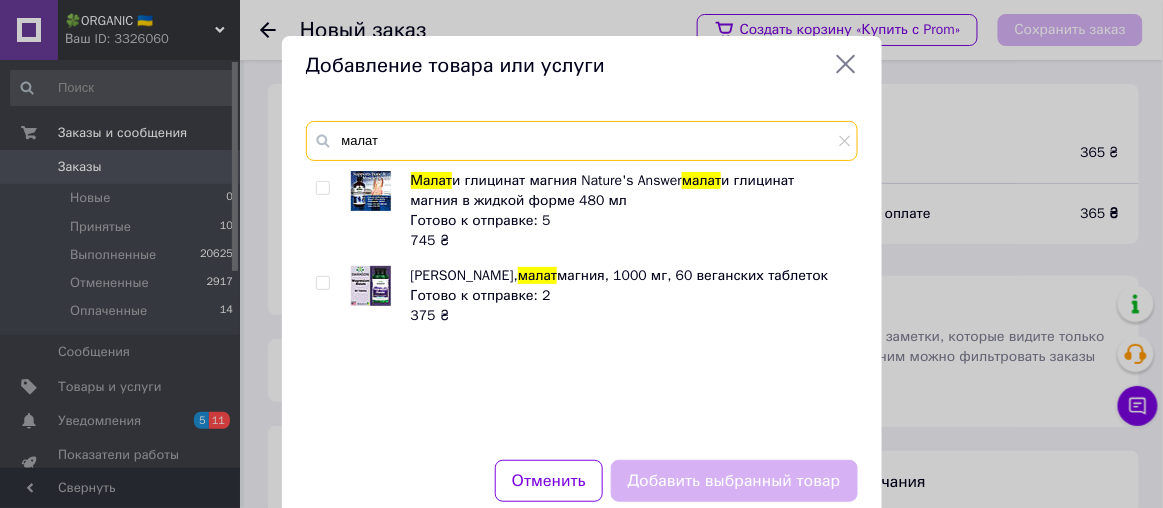 type on "малат" 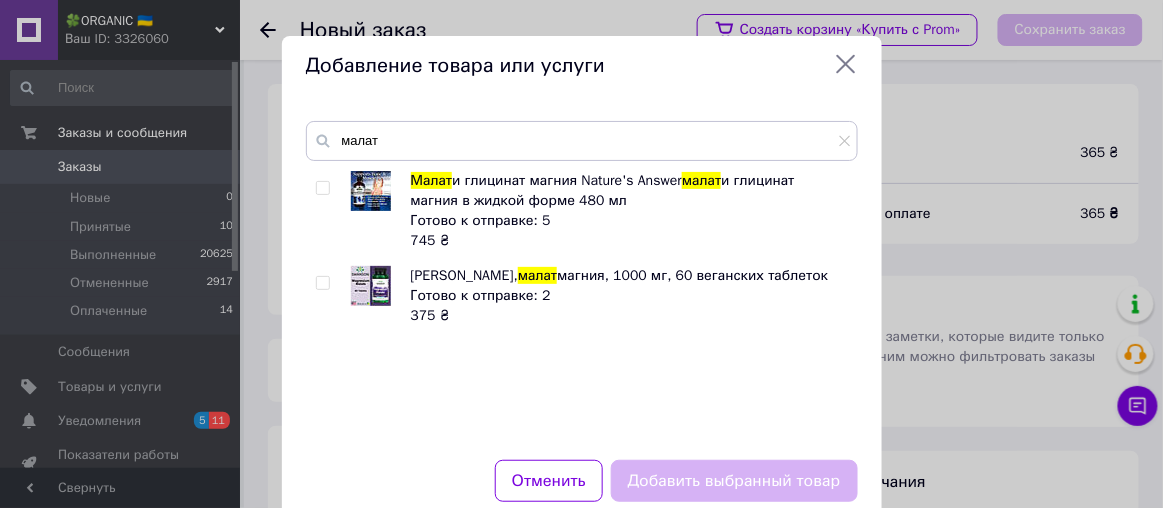 click at bounding box center [322, 283] 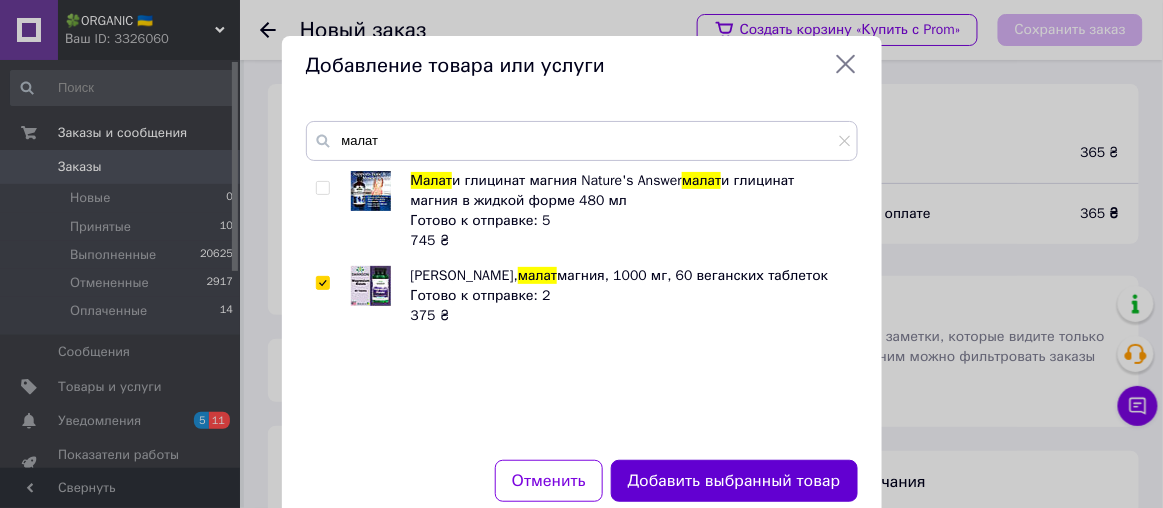 click on "Добавить выбранный товар" at bounding box center [734, 481] 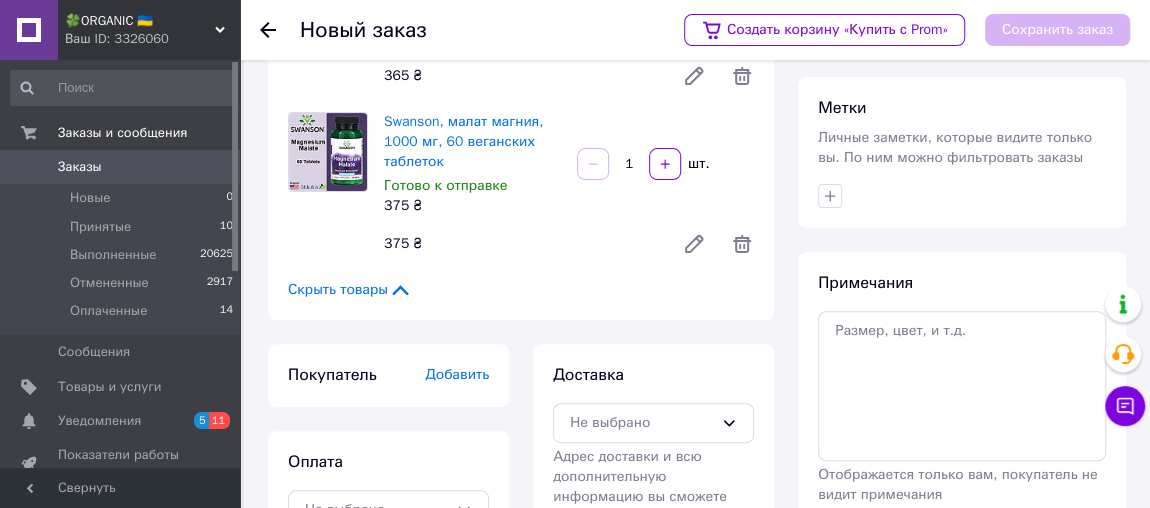 scroll, scrollTop: 199, scrollLeft: 0, axis: vertical 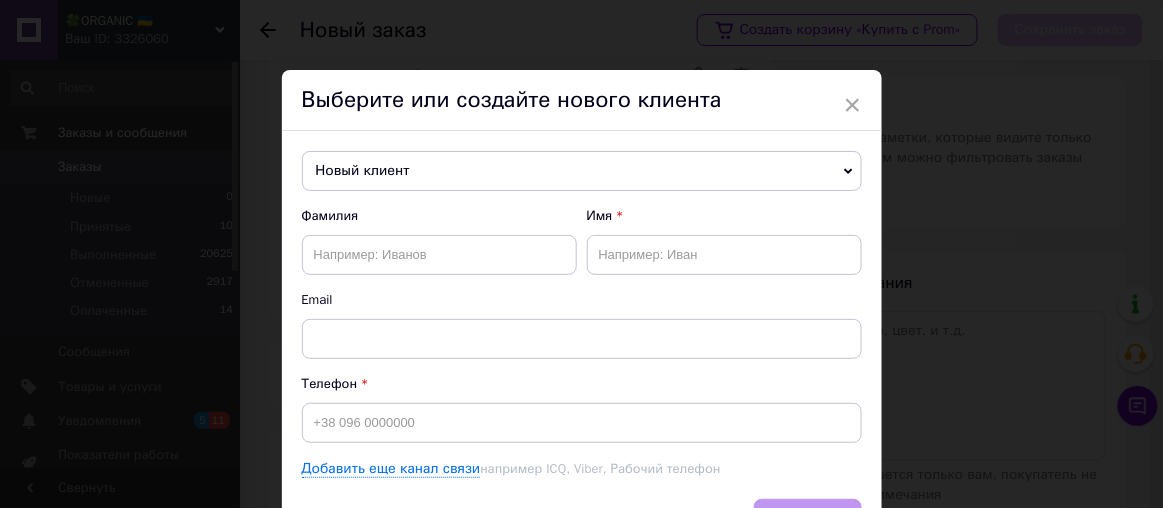 click on "Новый клиент" at bounding box center [582, 171] 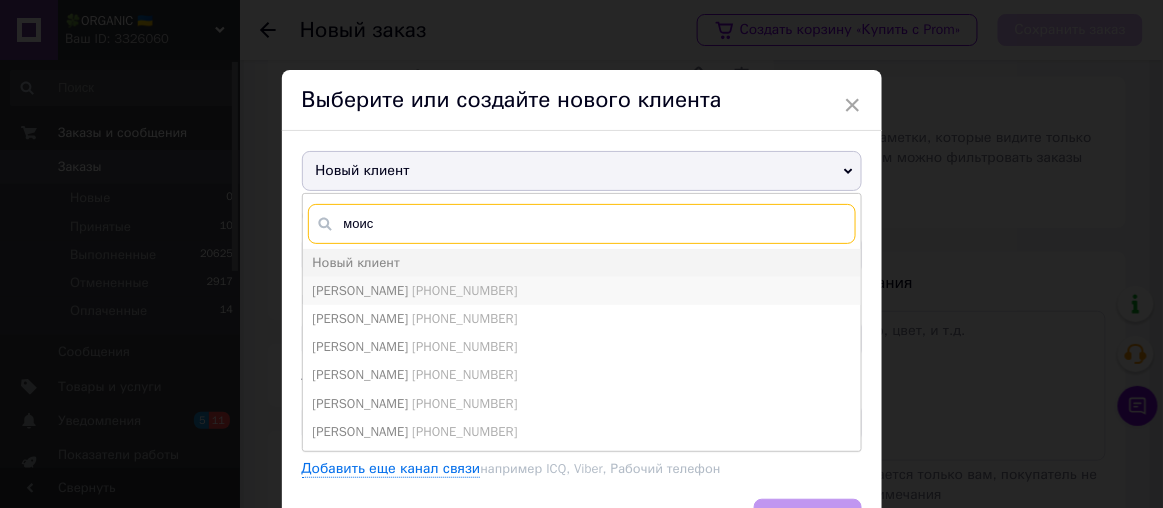 type on "моис" 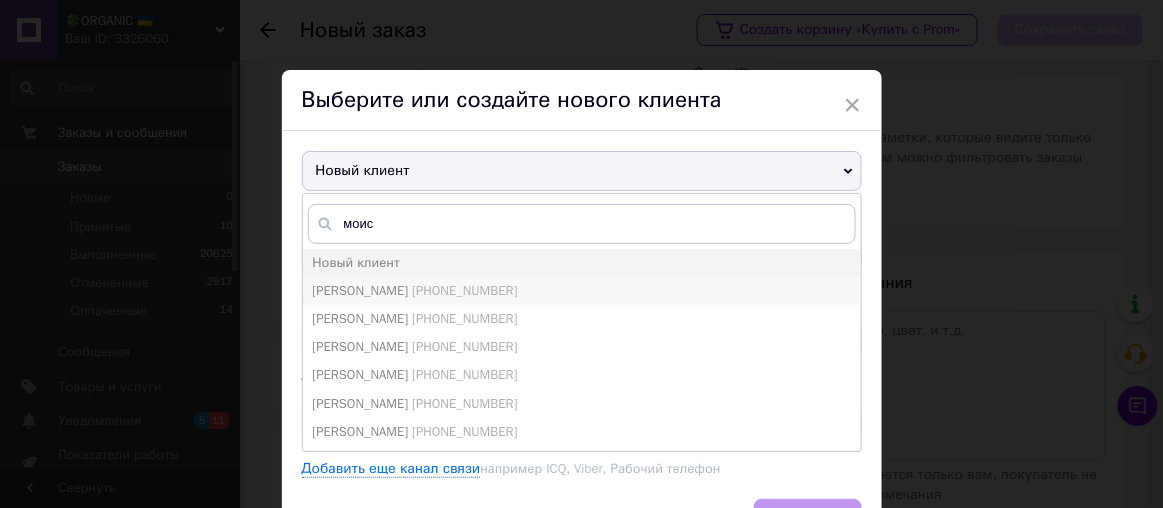 click on "[PERSON_NAME]   [PHONE_NUMBER]" at bounding box center (582, 291) 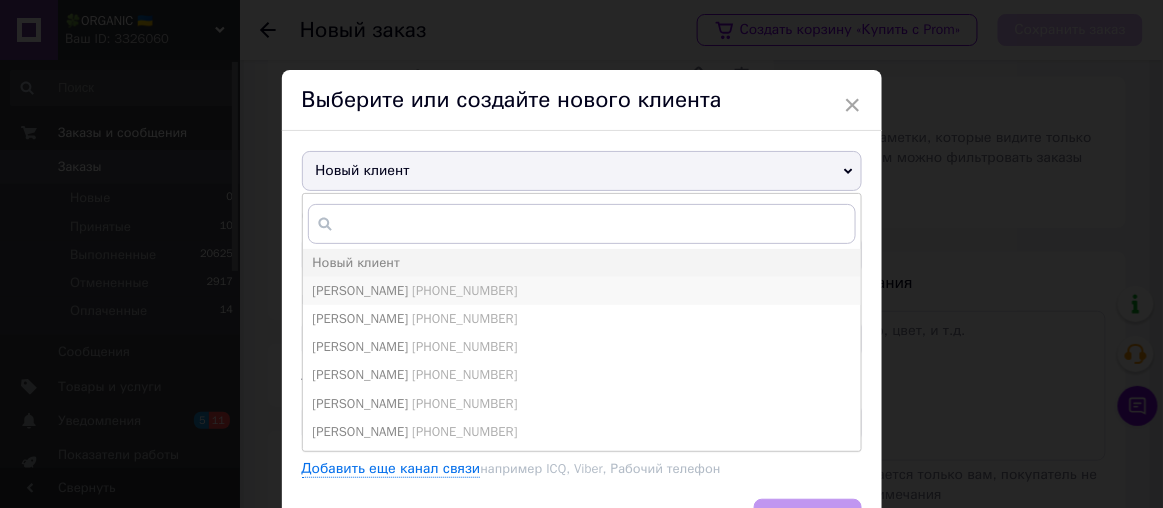 type on "[PERSON_NAME]" 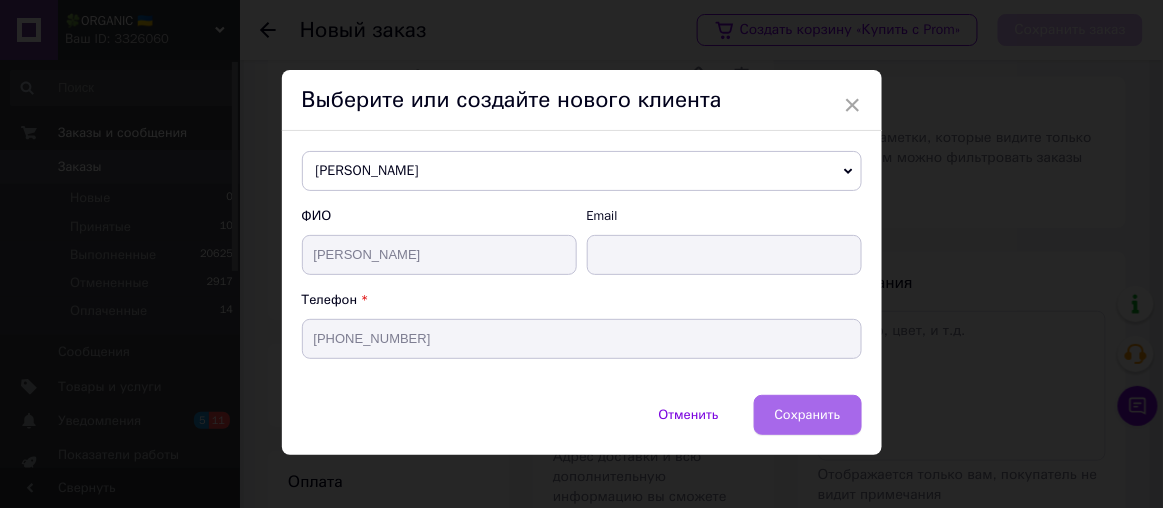 click on "Сохранить" at bounding box center (808, 414) 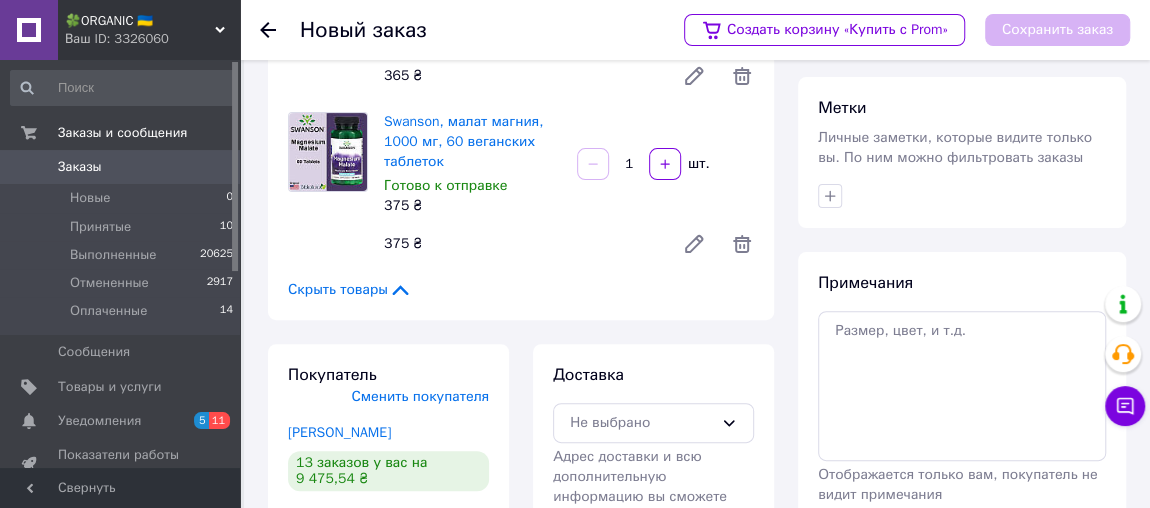 scroll, scrollTop: 479, scrollLeft: 0, axis: vertical 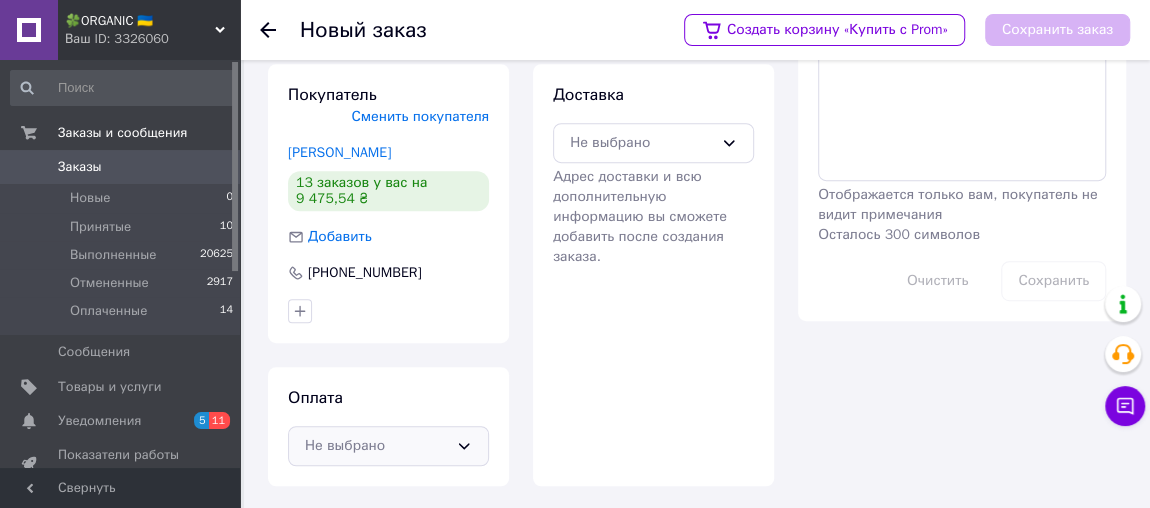 click on "Не выбрано" at bounding box center (388, 446) 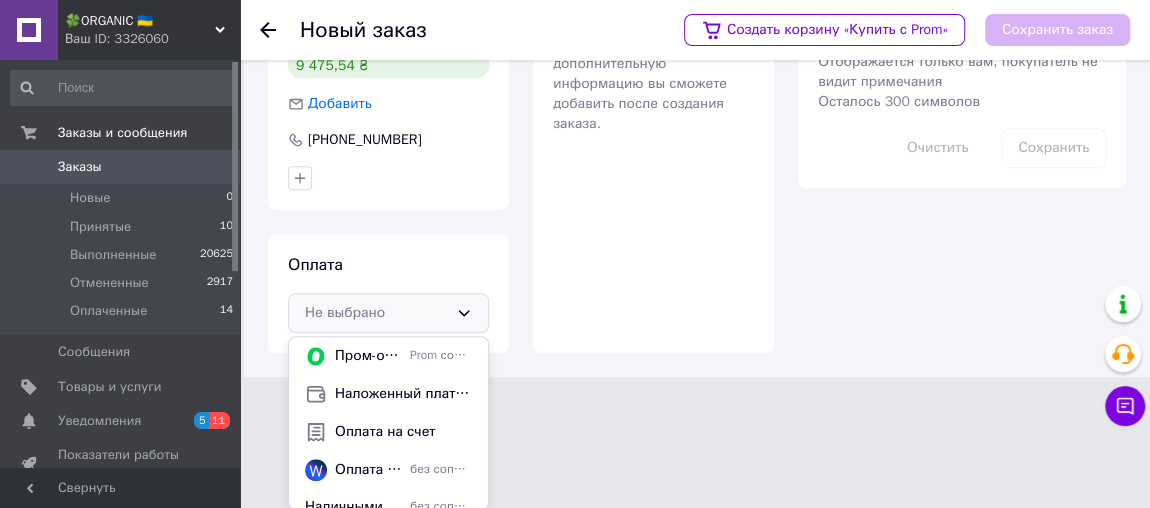 click on "Оплата на счет" at bounding box center (403, 432) 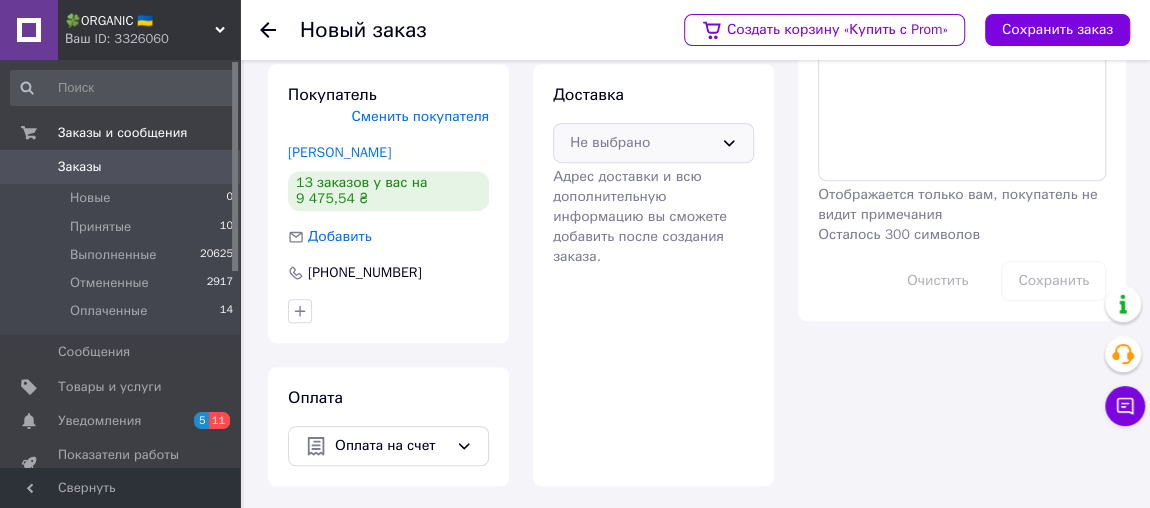 click on "Не выбрано" at bounding box center (641, 143) 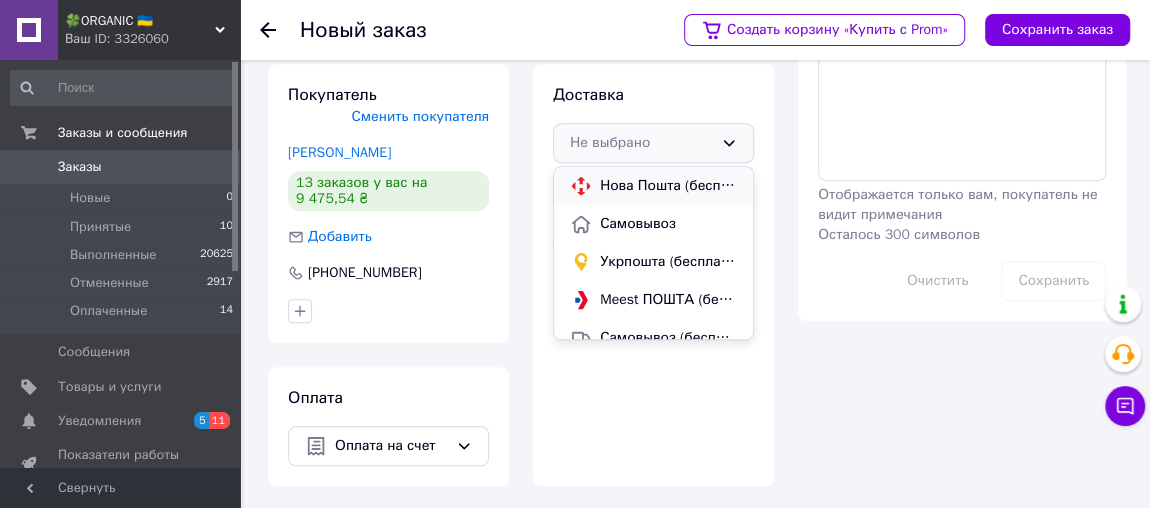 click on "Нова Пошта (бесплатно от 3000 ₴)" at bounding box center (668, 186) 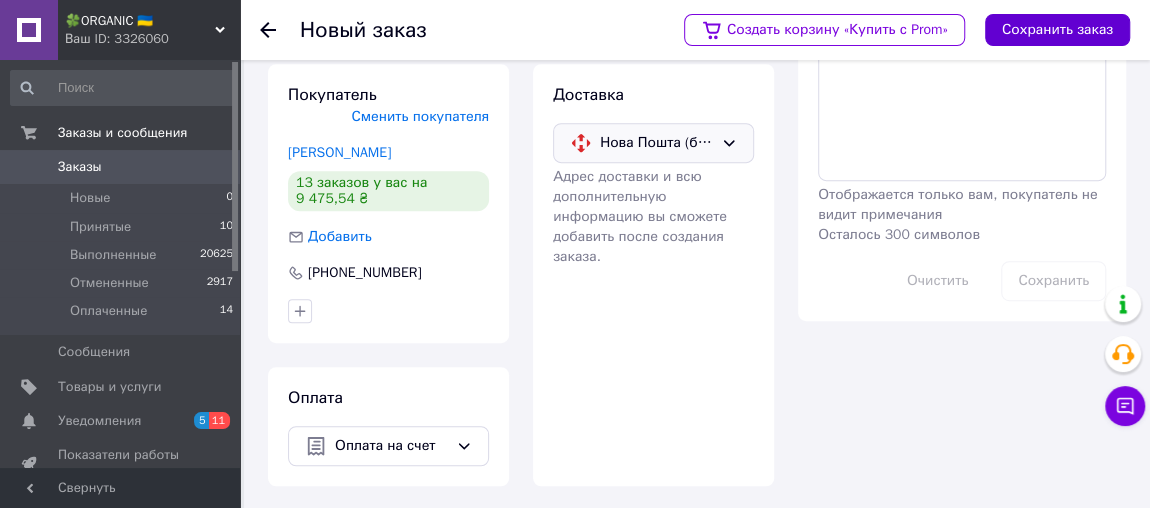 click on "Сохранить заказ" at bounding box center [1057, 30] 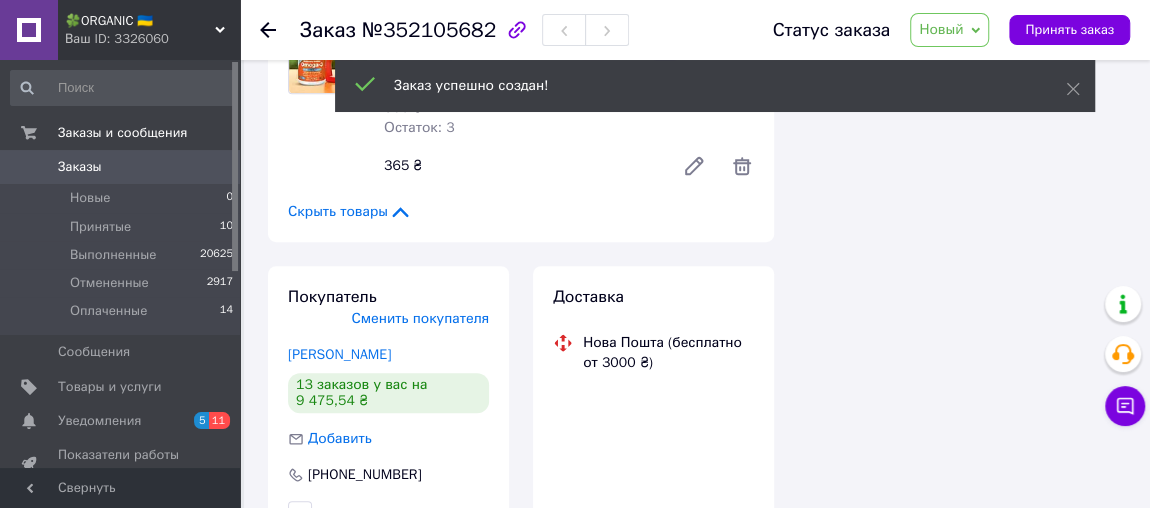 scroll, scrollTop: 479, scrollLeft: 0, axis: vertical 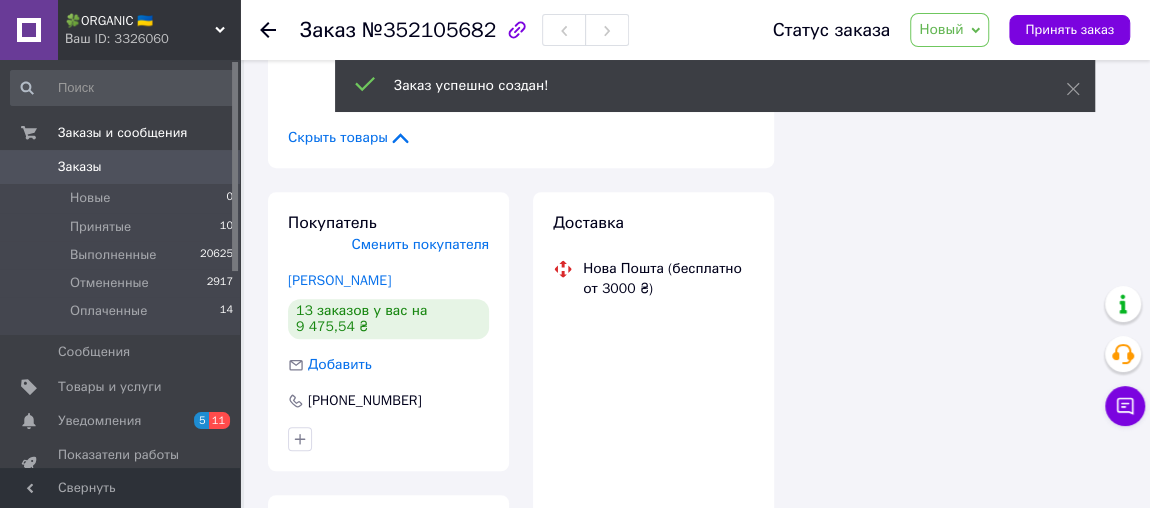 click on "Принять заказ" at bounding box center [1069, 30] 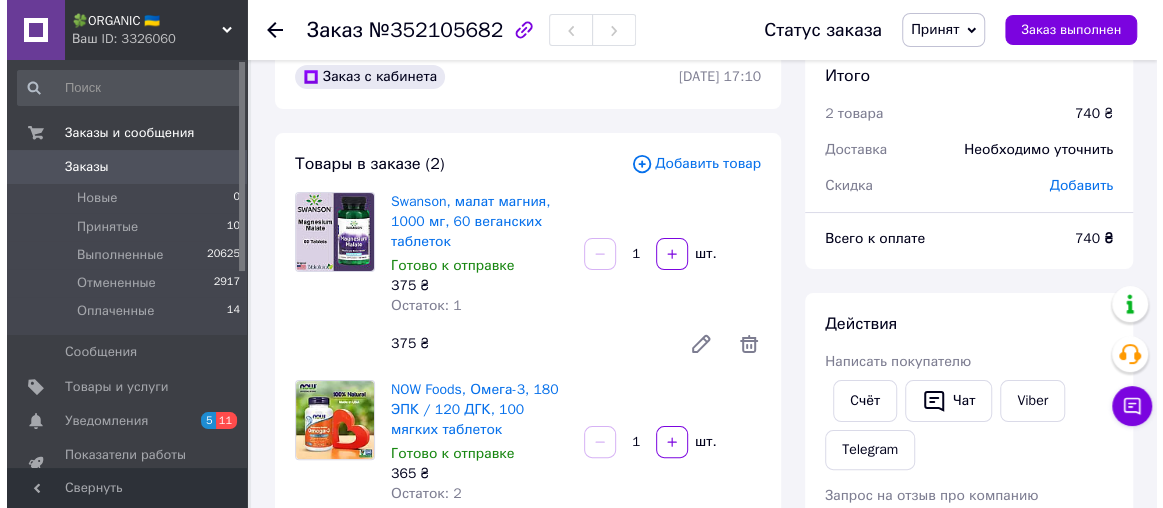 scroll, scrollTop: 0, scrollLeft: 0, axis: both 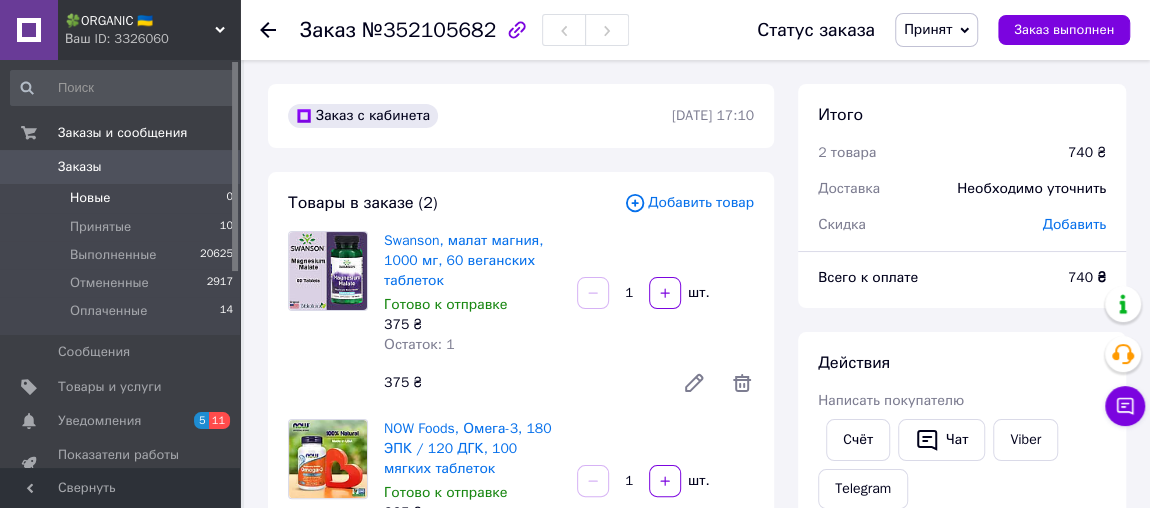 click on "Новые 0" at bounding box center [122, 198] 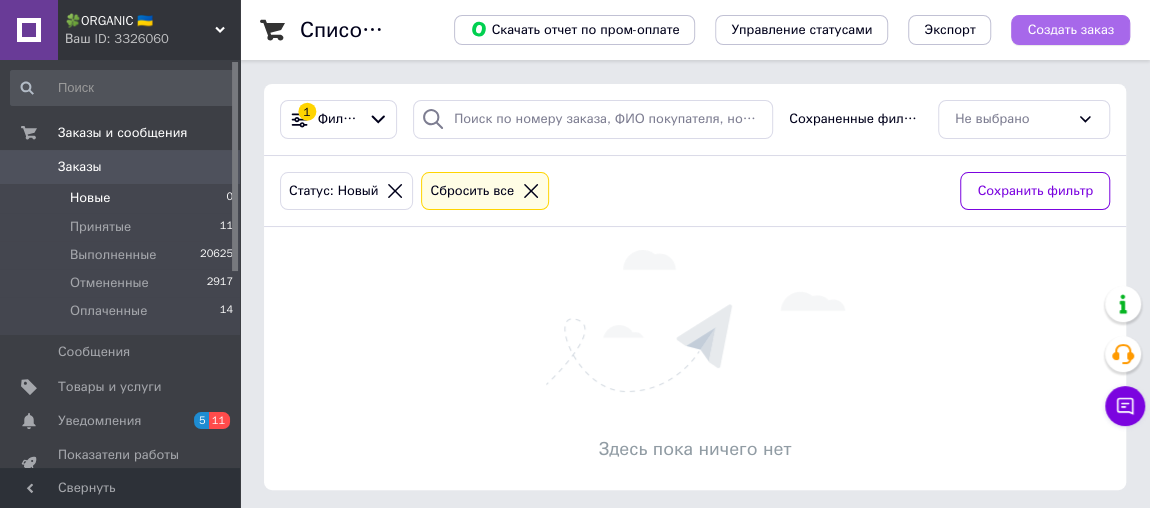 click on "Создать заказ" at bounding box center (1070, 30) 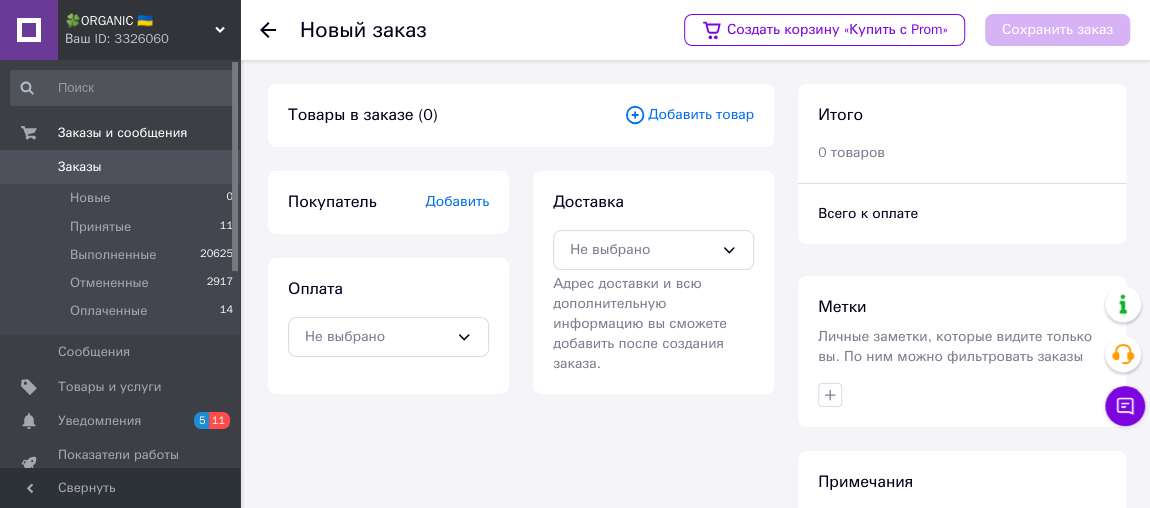 click on "Добавить товар" at bounding box center [689, 115] 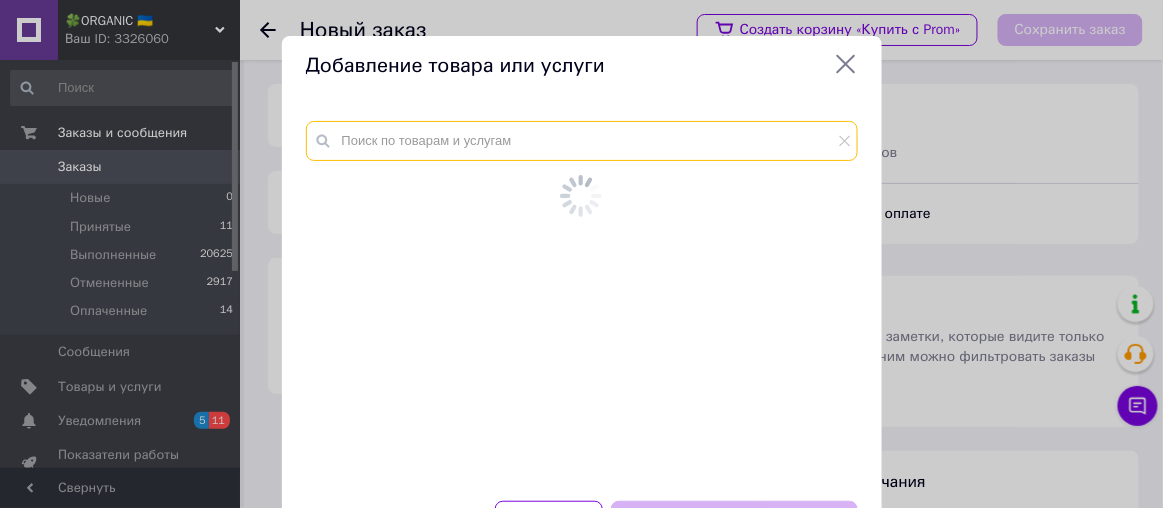 click at bounding box center [582, 141] 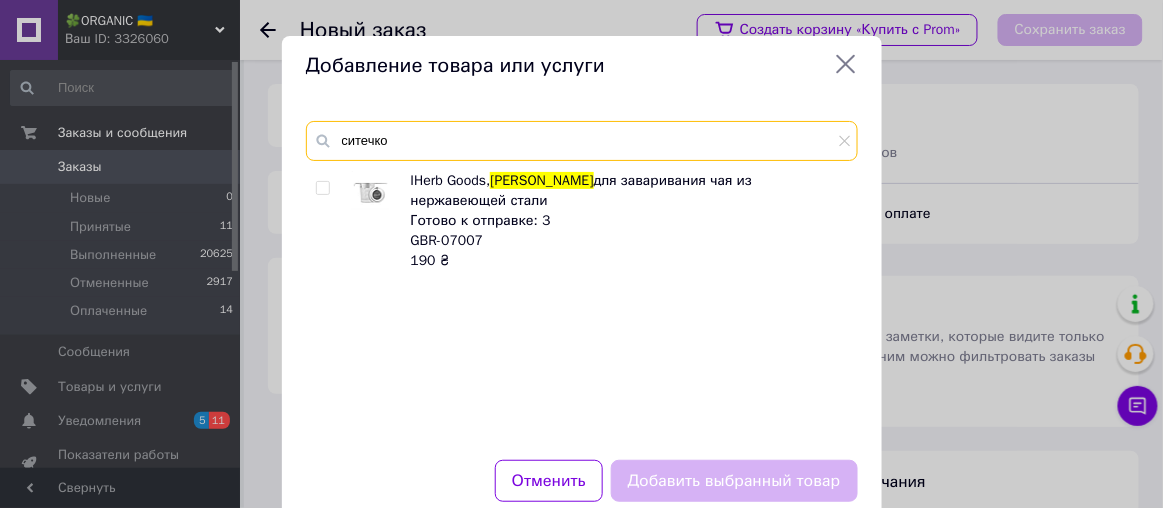 type on "ситечко" 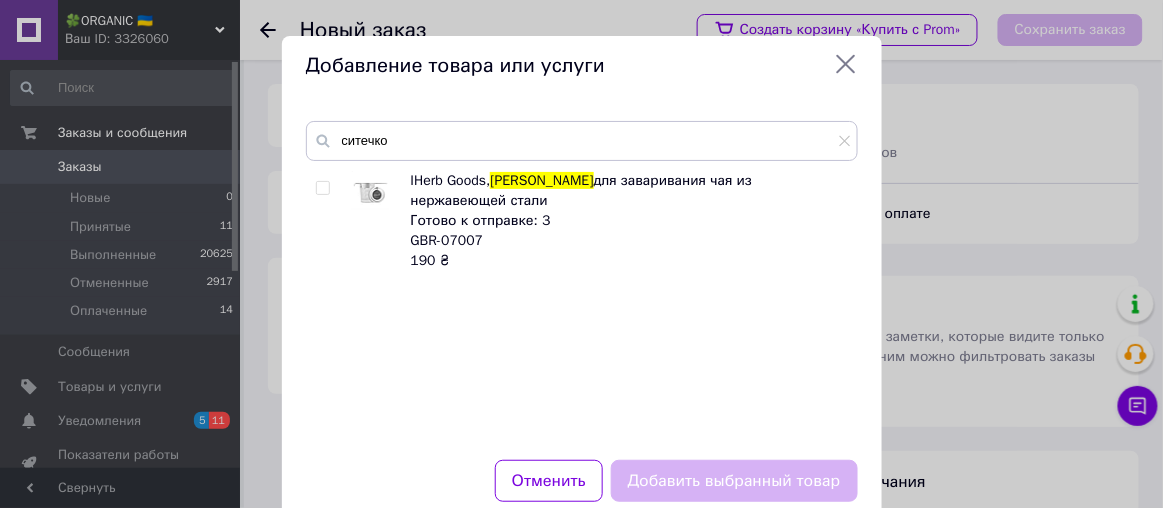 click at bounding box center [322, 188] 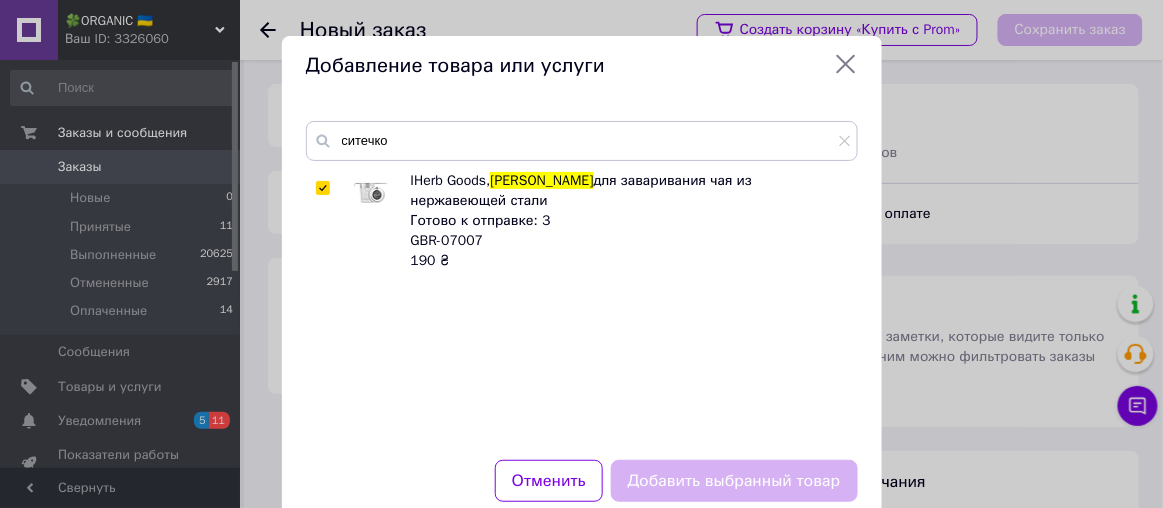 checkbox on "true" 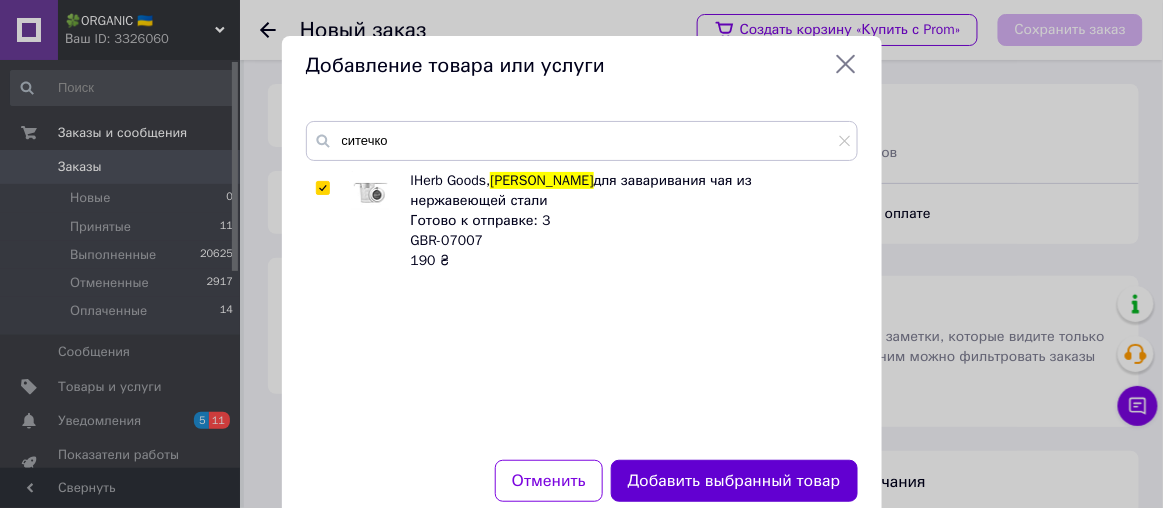 click on "Добавить выбранный товар" at bounding box center [734, 481] 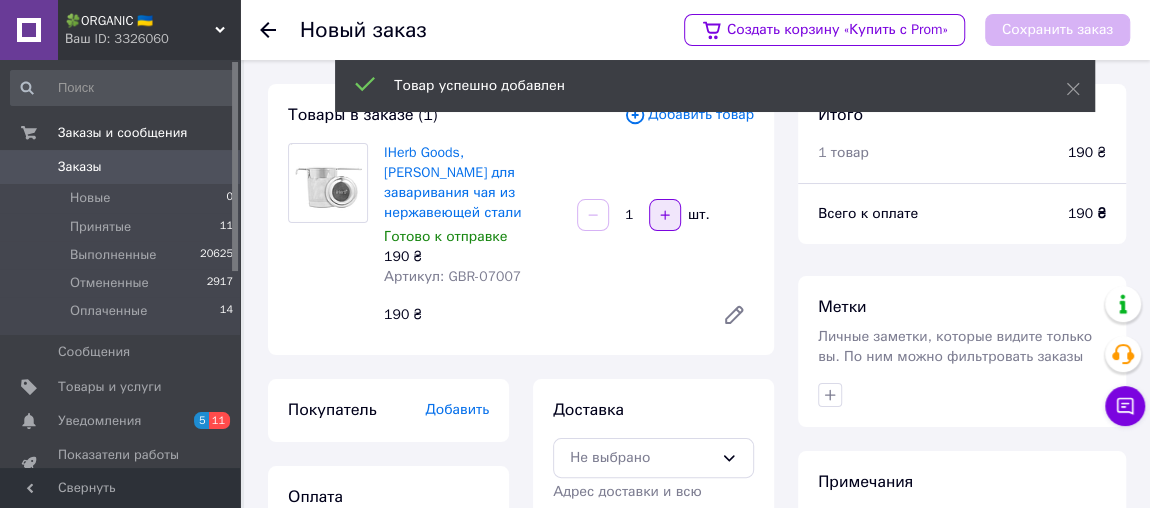 click 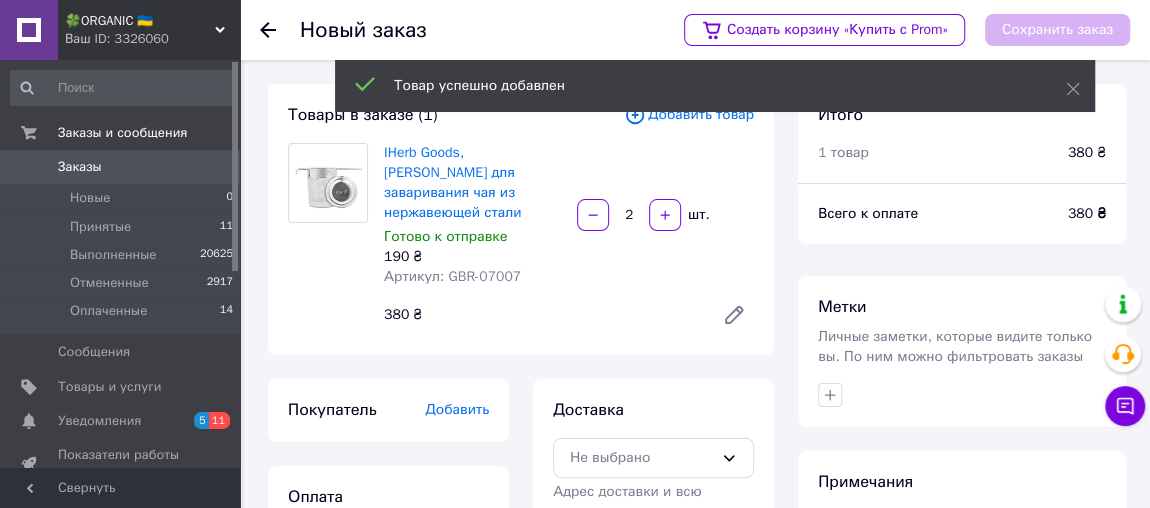 click on "Добавить" at bounding box center (457, 409) 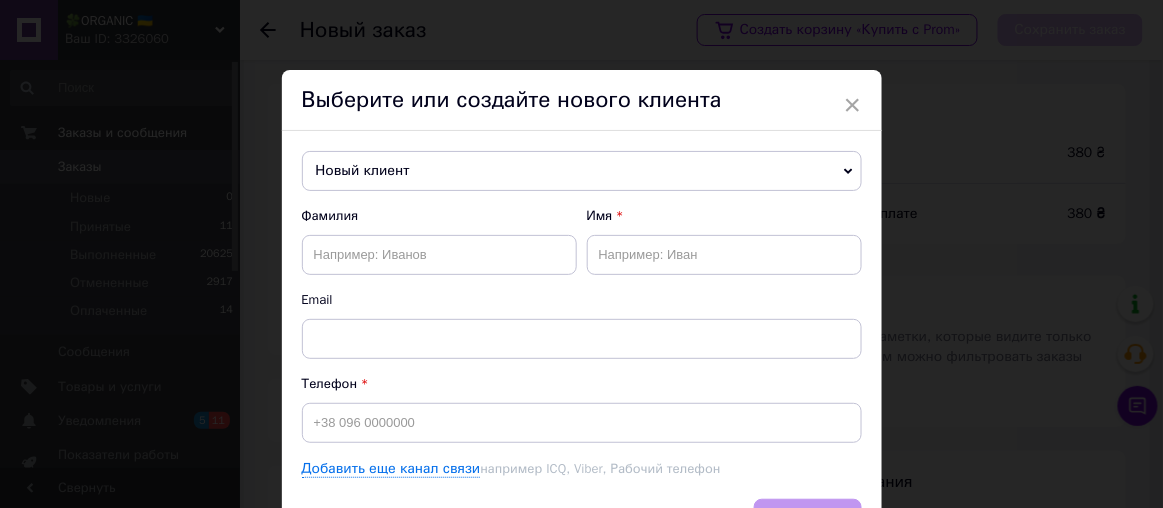 click on "Новый клиент" at bounding box center [582, 171] 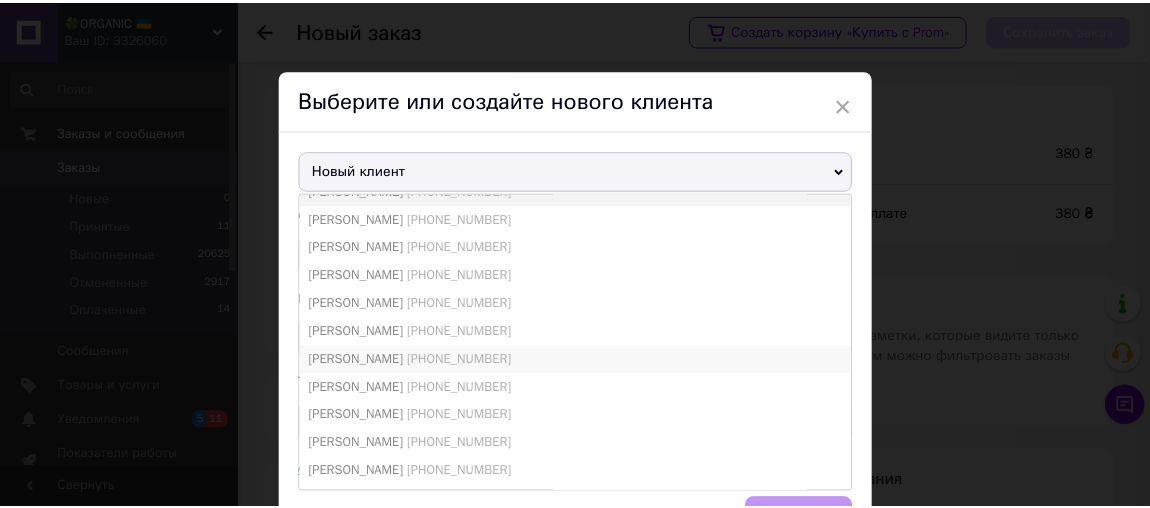 scroll, scrollTop: 0, scrollLeft: 0, axis: both 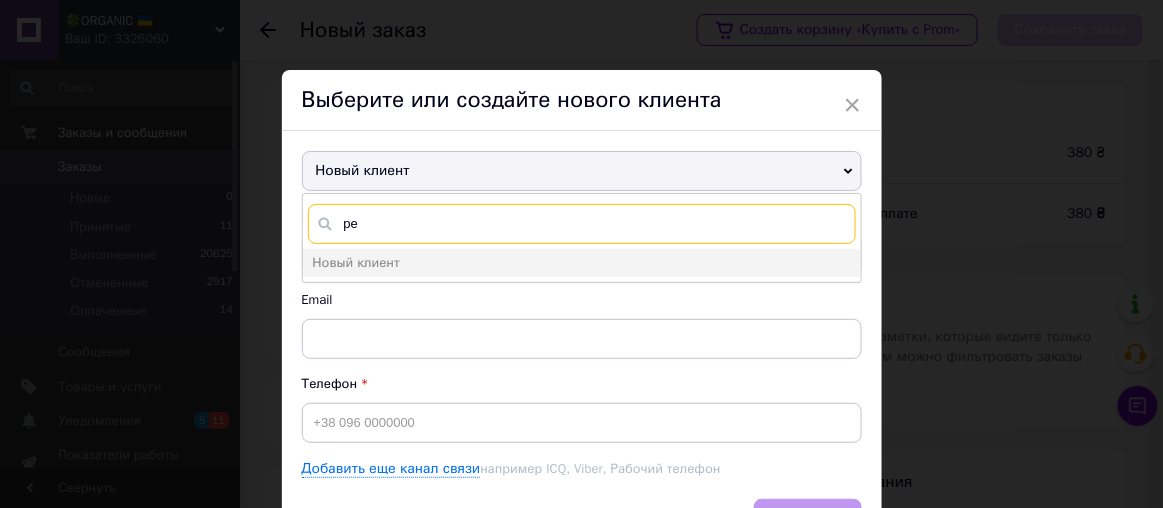 type on "р" 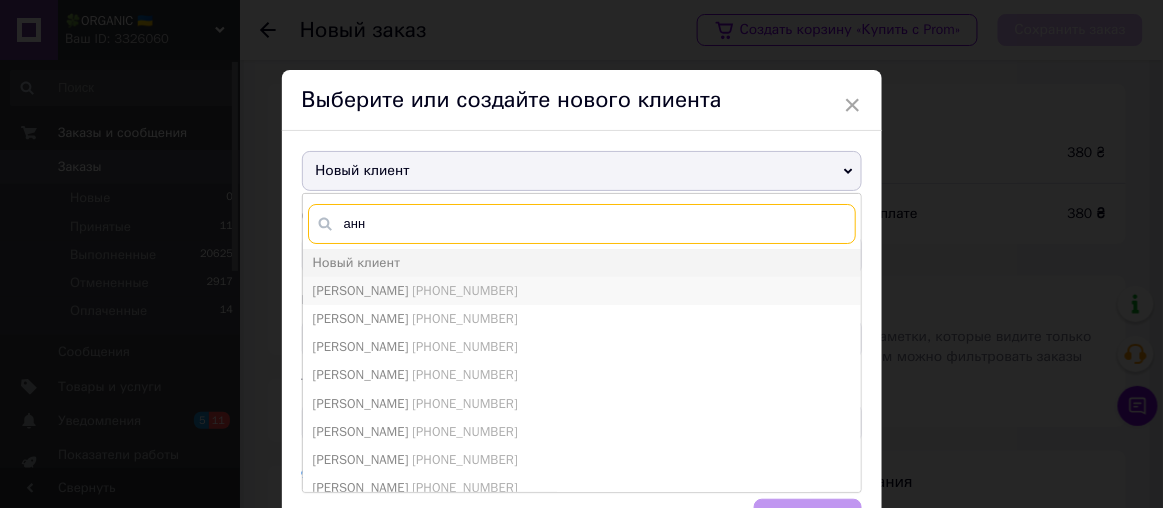type on "анн" 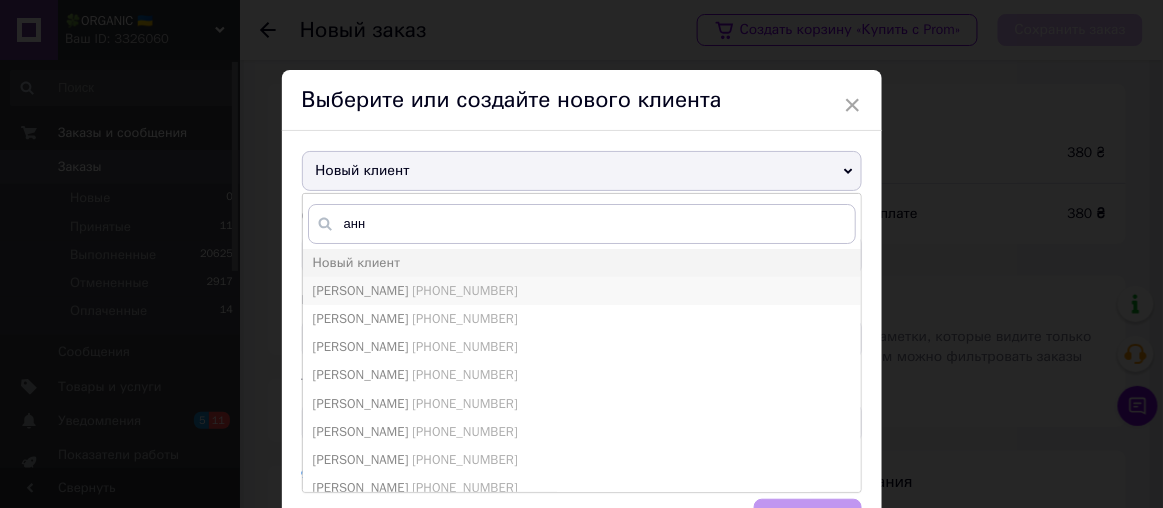 click on "[PERSON_NAME]" at bounding box center [361, 290] 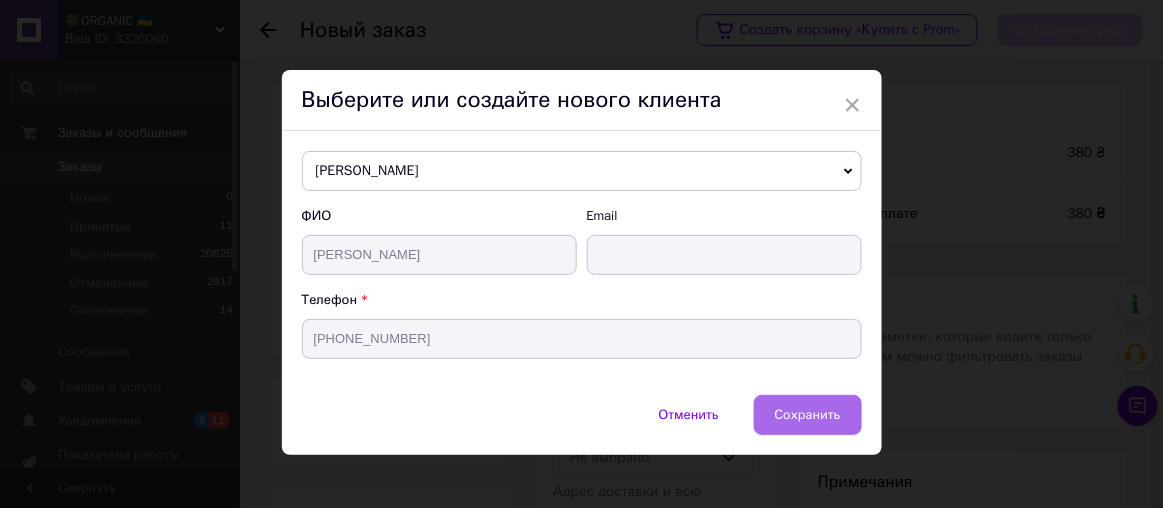 click on "Сохранить" at bounding box center [808, 415] 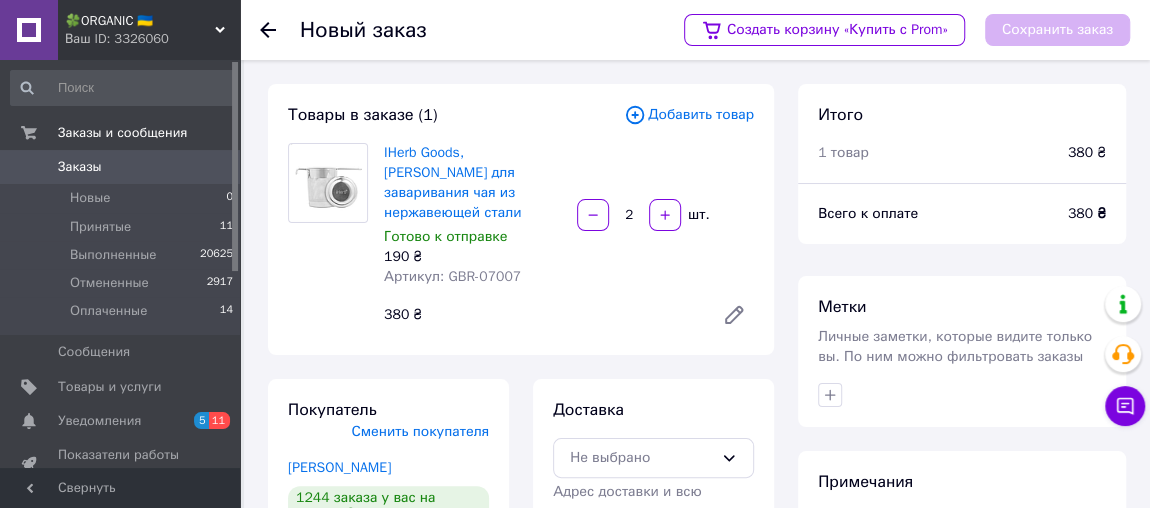 scroll, scrollTop: 313, scrollLeft: 0, axis: vertical 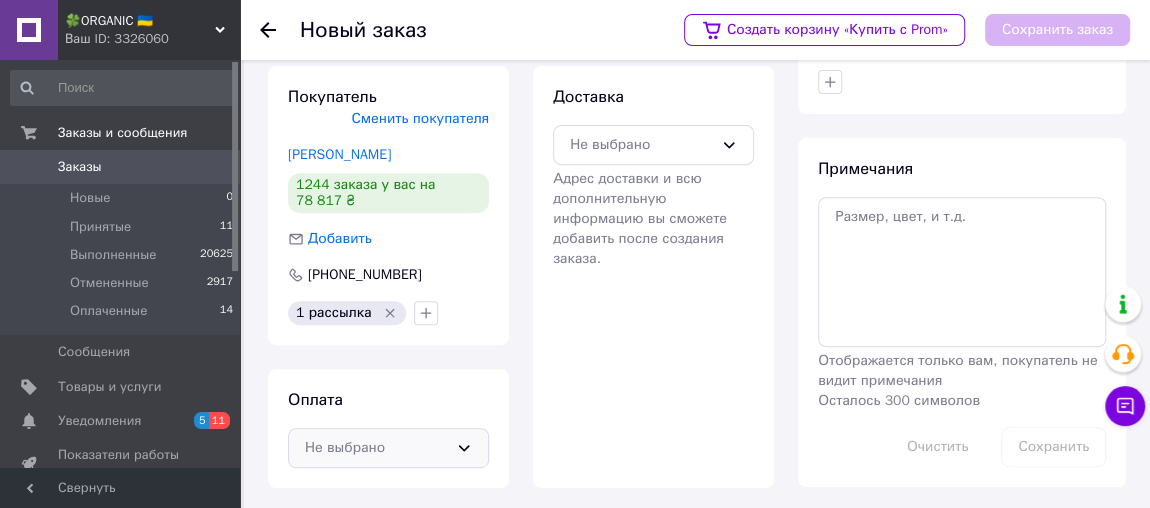 click on "Не выбрано" at bounding box center [376, 448] 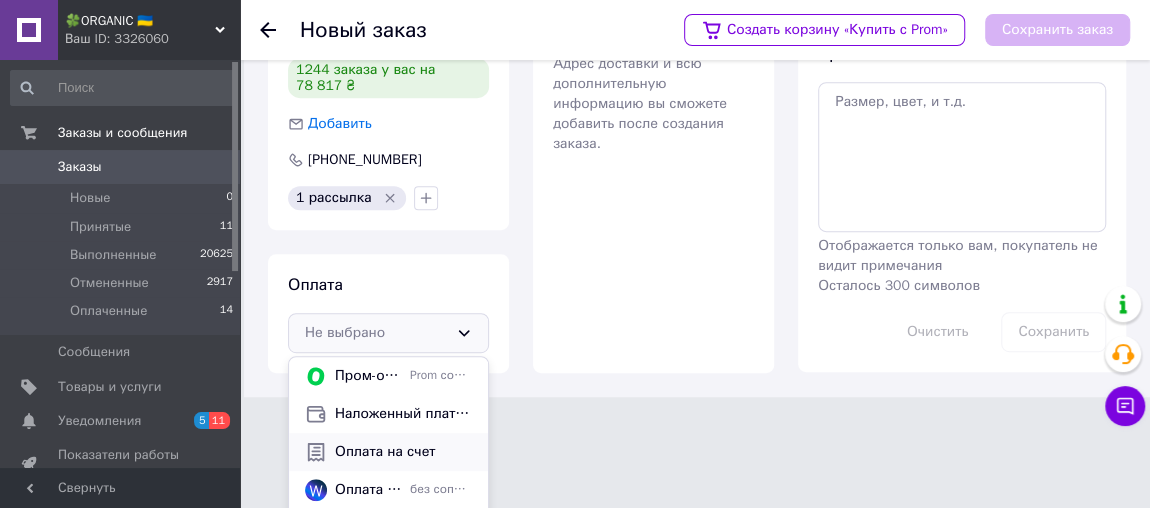 click on "Оплата на счет" at bounding box center [403, 452] 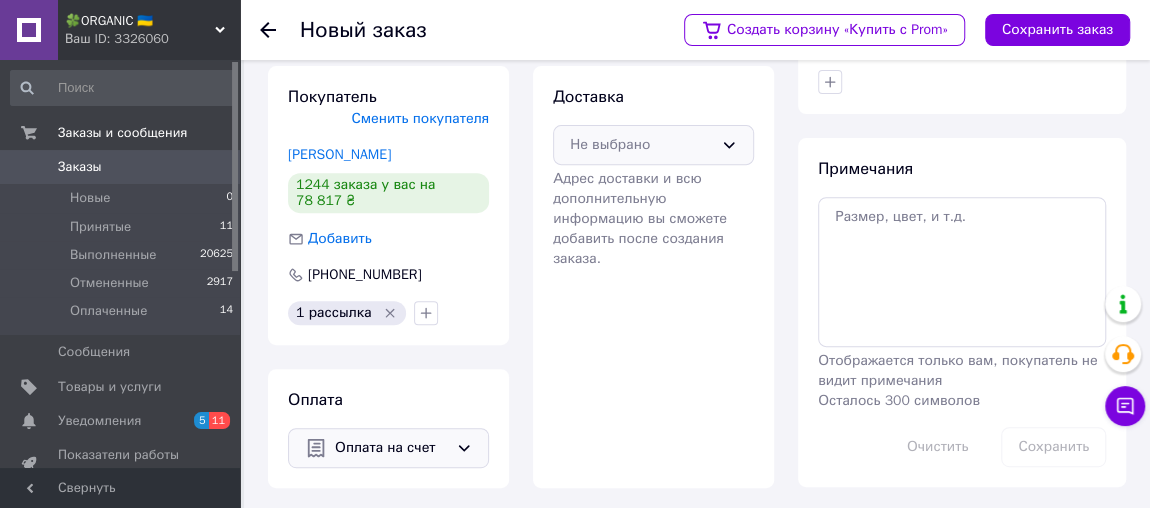 click on "Не выбрано" at bounding box center (653, 145) 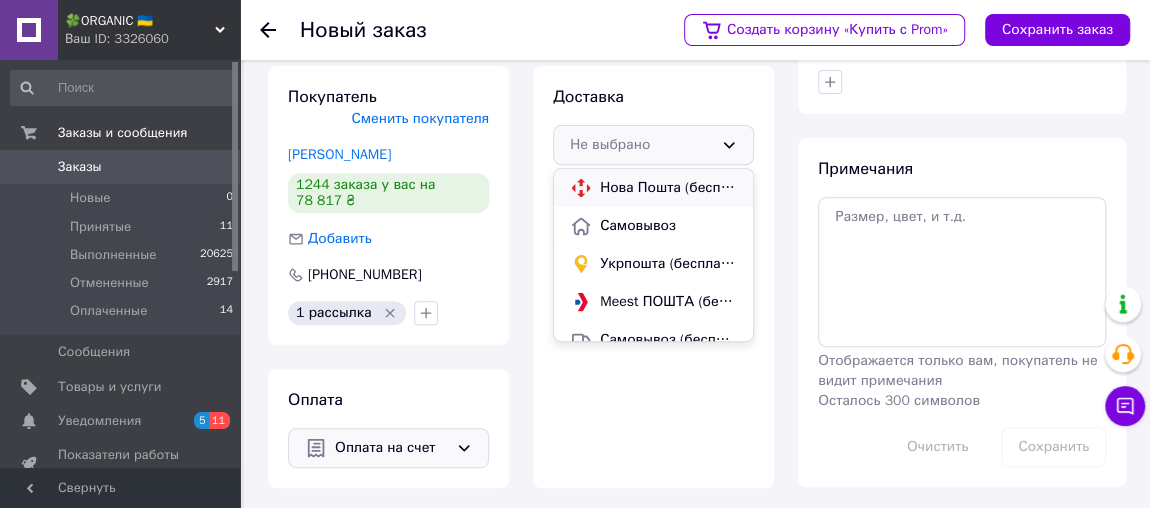 click on "Нова Пошта (бесплатно от 3000 ₴)" at bounding box center [668, 188] 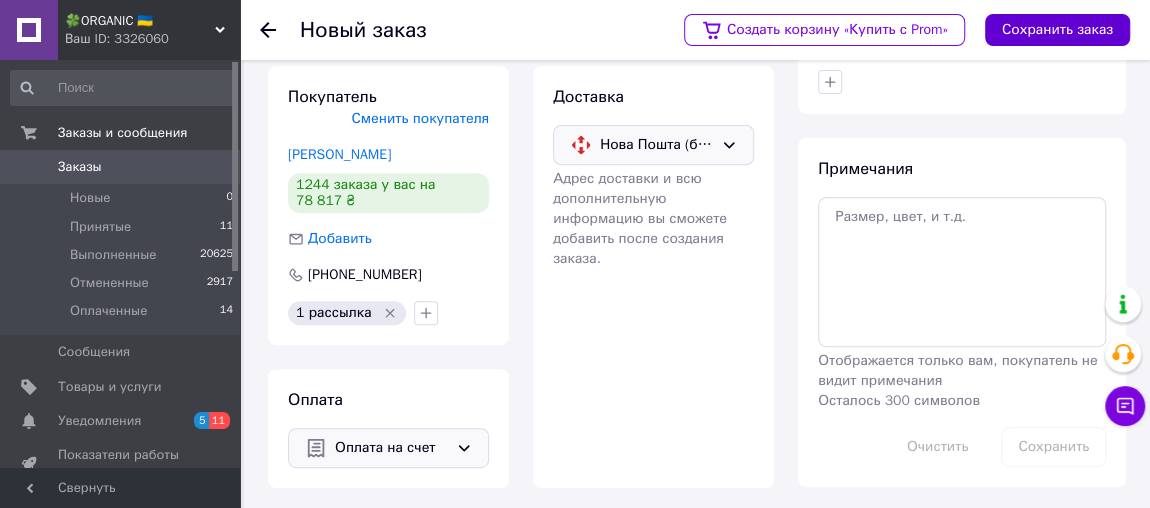 click on "Сохранить заказ" at bounding box center [1057, 30] 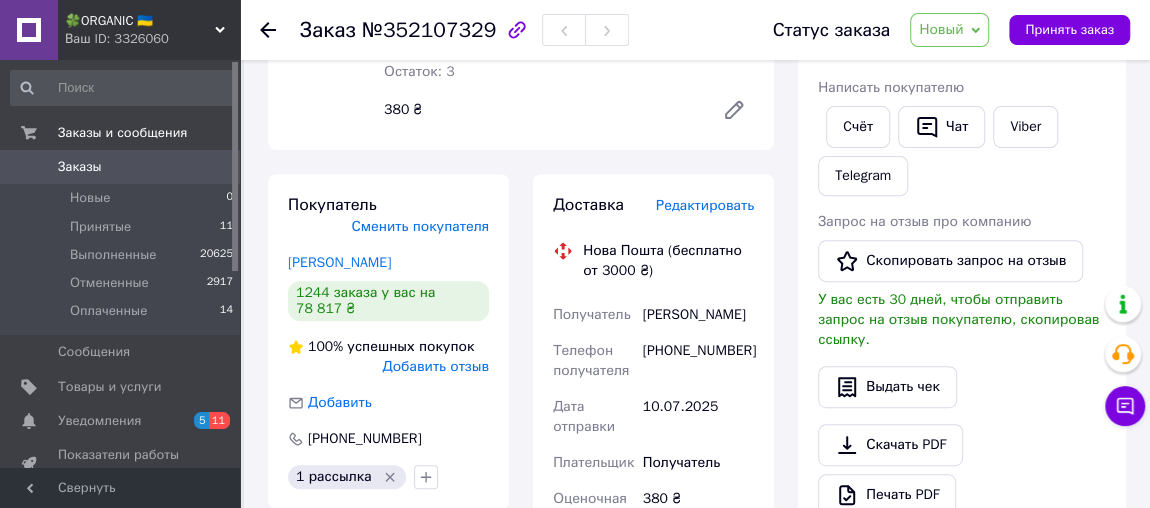 click on "Принять заказ" at bounding box center (1069, 30) 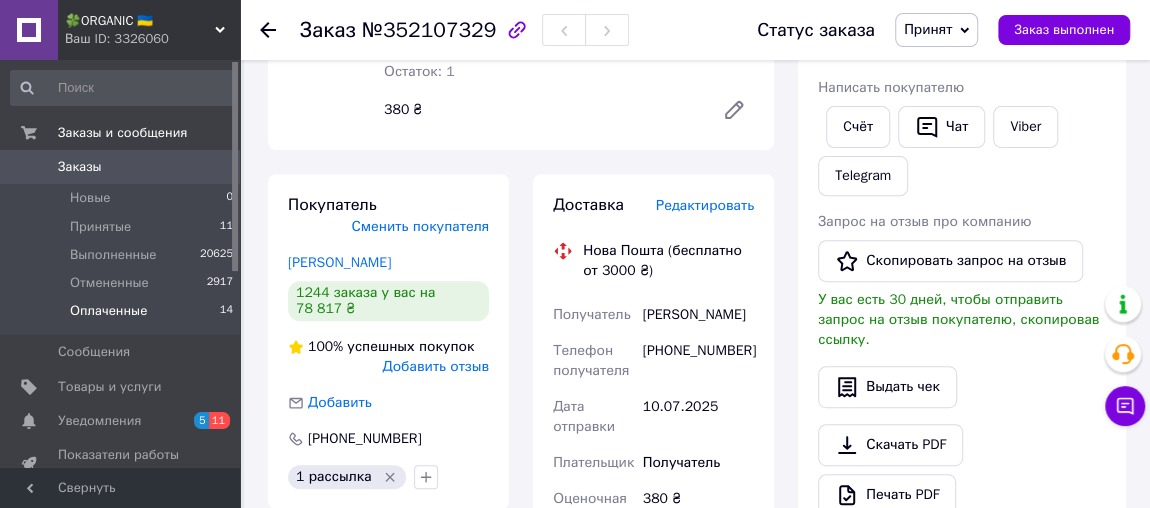 click on "Оплаченные 14" at bounding box center [122, 316] 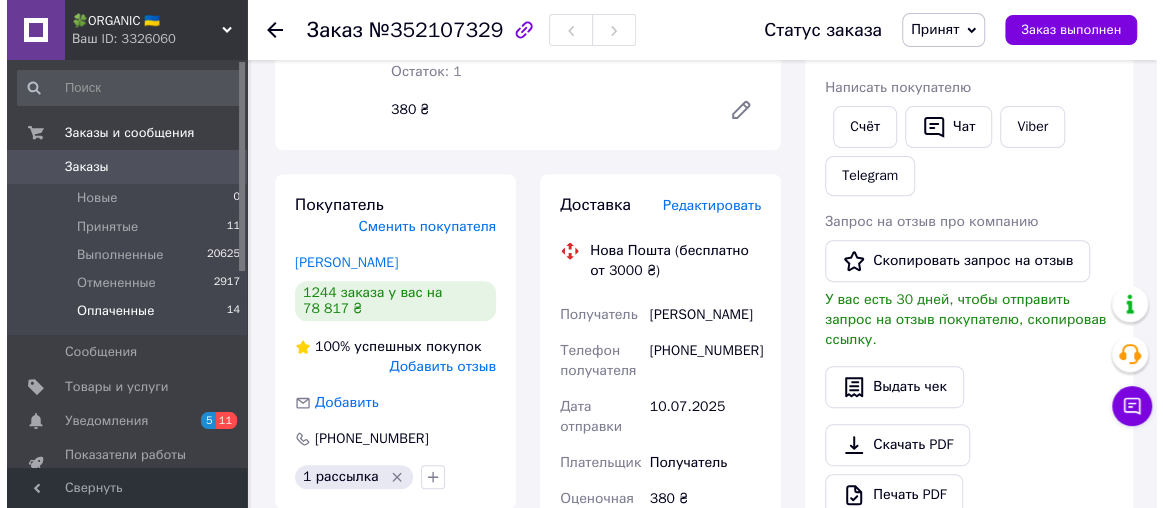 scroll, scrollTop: 0, scrollLeft: 0, axis: both 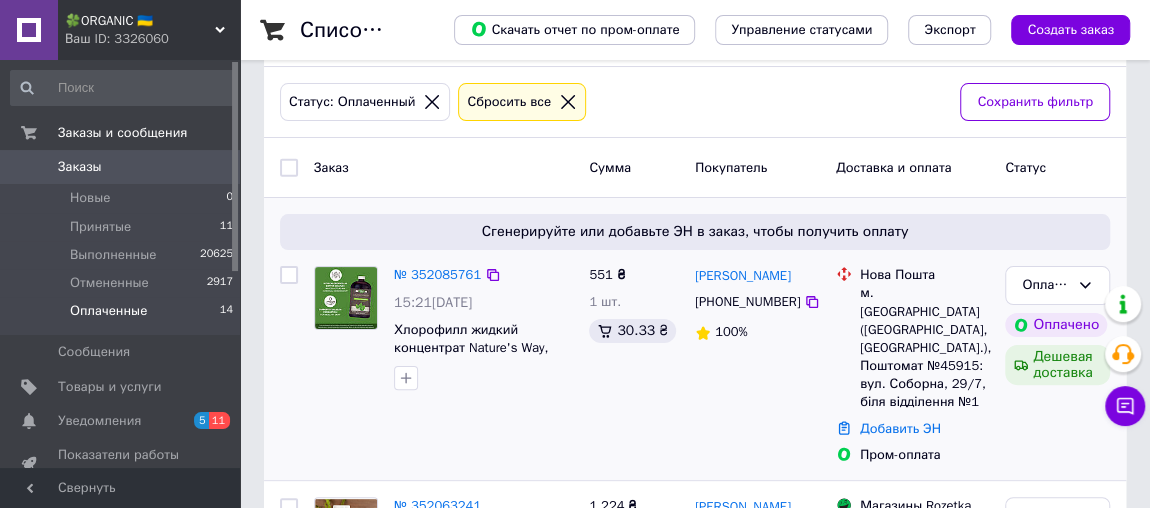 click on "№ 352085761" at bounding box center [437, 275] 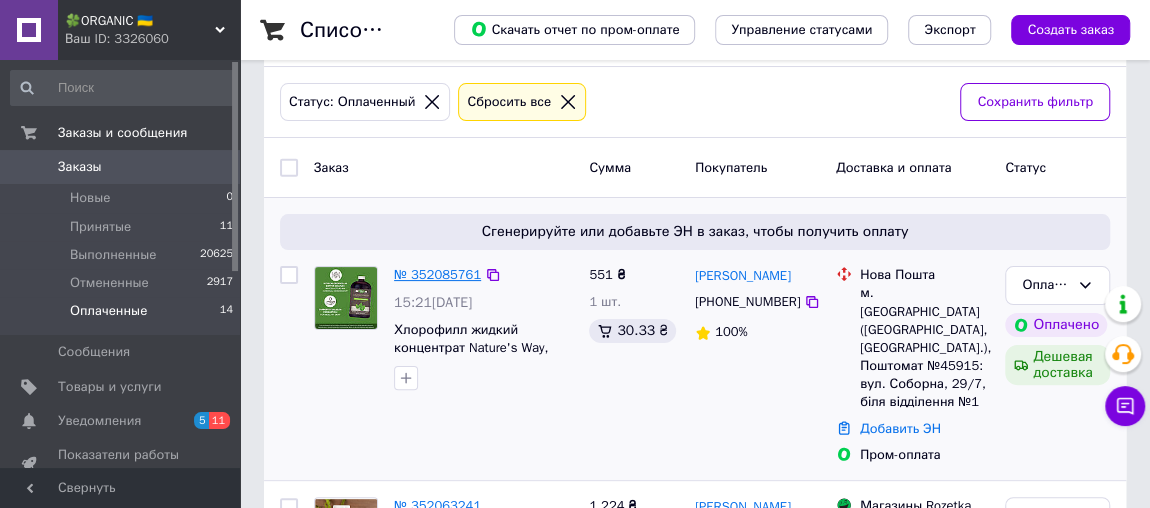 click on "№ 352085761" at bounding box center (437, 274) 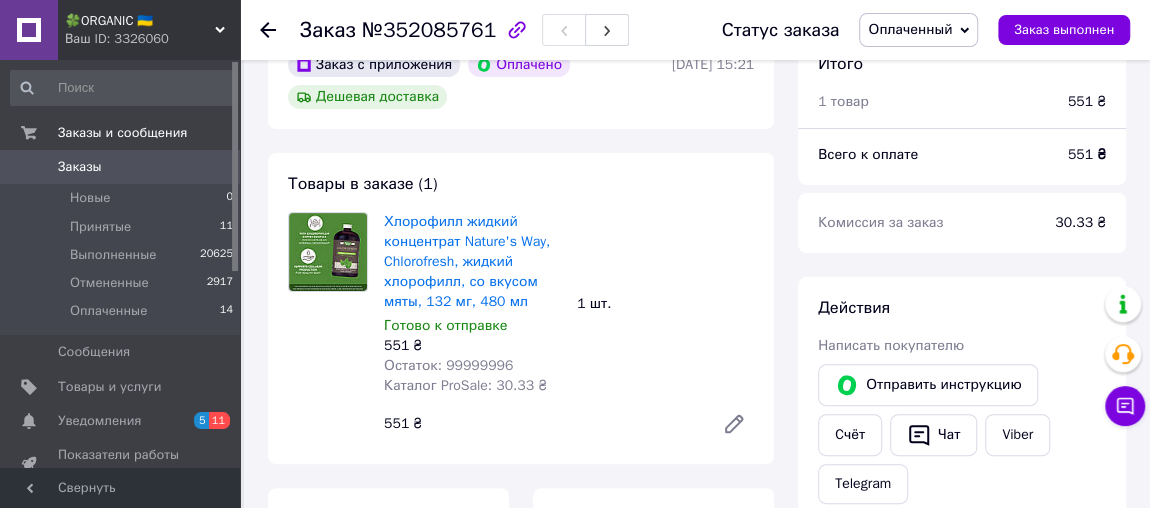 scroll, scrollTop: 121, scrollLeft: 0, axis: vertical 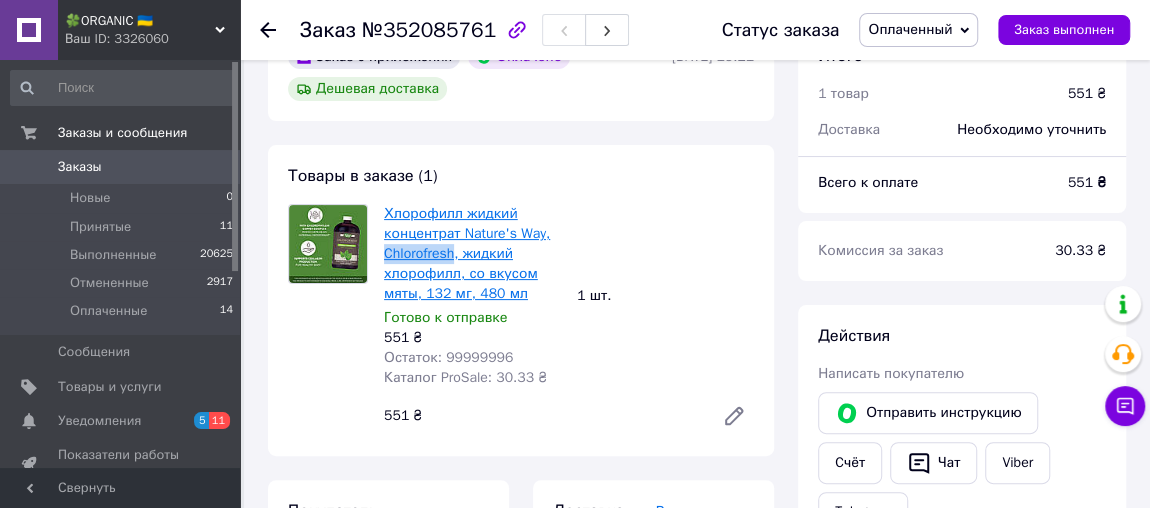 drag, startPoint x: 376, startPoint y: 256, endPoint x: 452, endPoint y: 261, distance: 76.1643 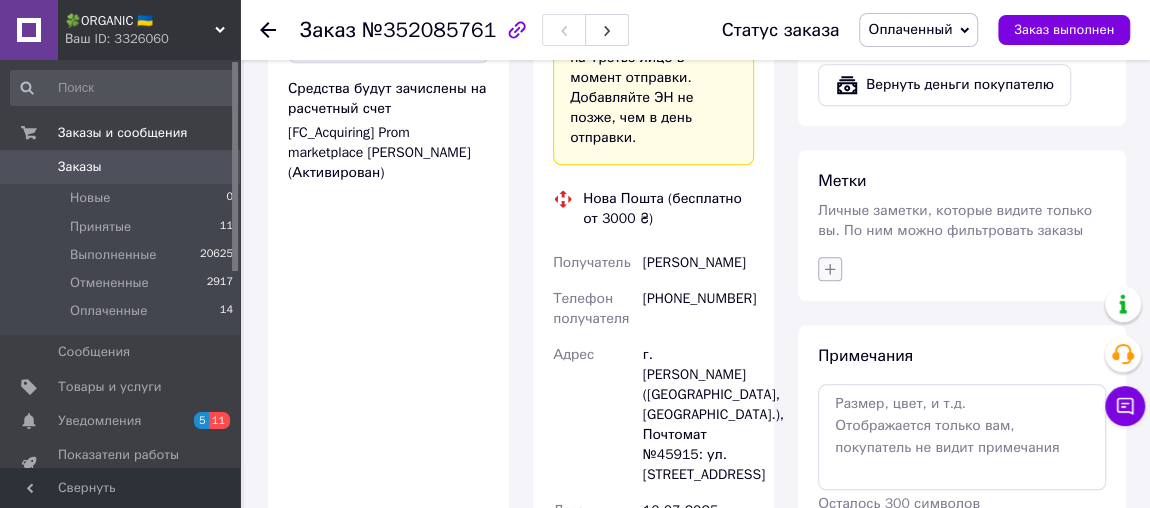 click 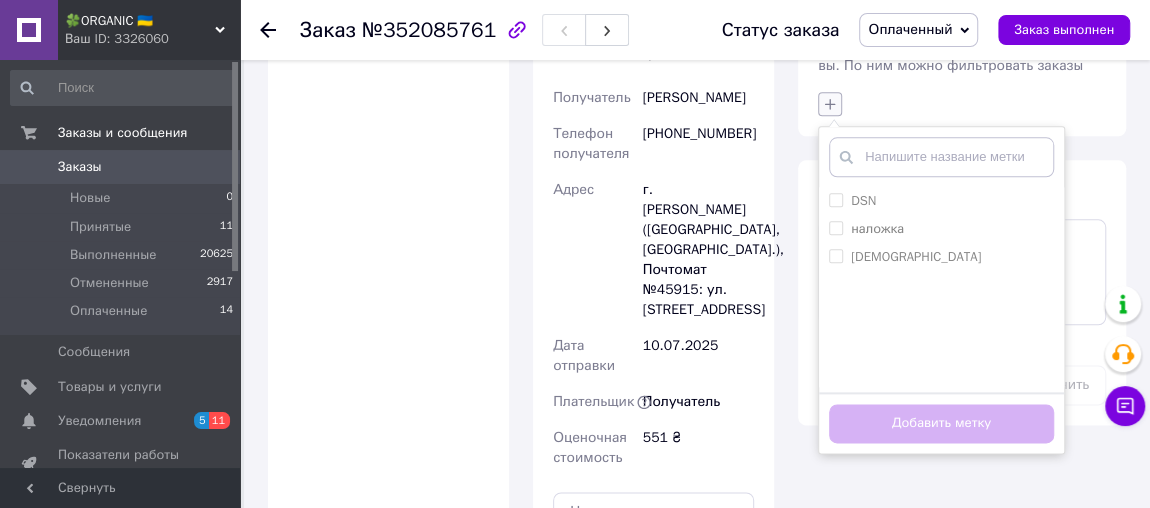 scroll, scrollTop: 1109, scrollLeft: 0, axis: vertical 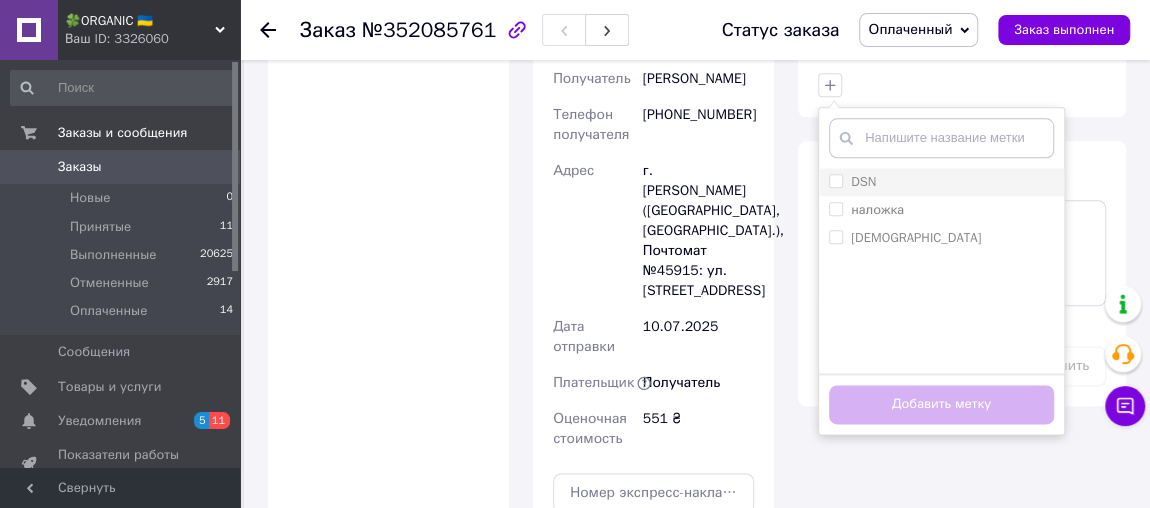 click on "DSN" at bounding box center [835, 180] 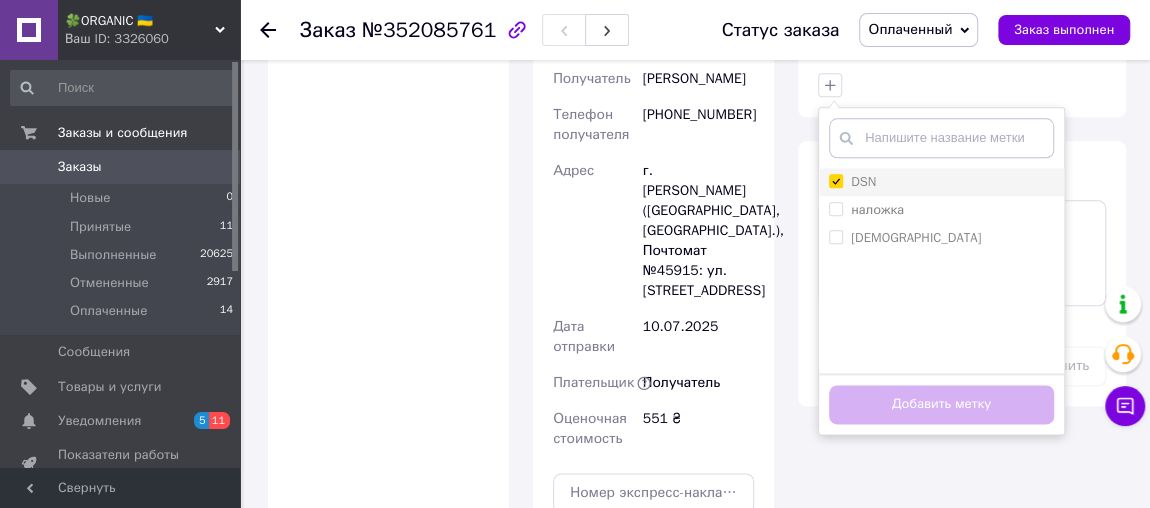 checkbox on "true" 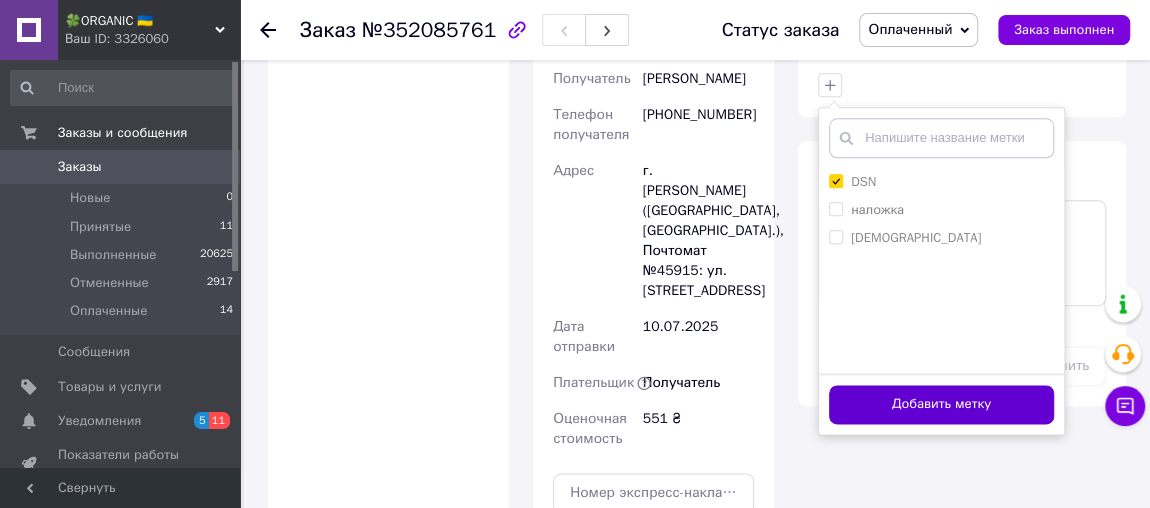 click on "Добавить метку" at bounding box center (941, 404) 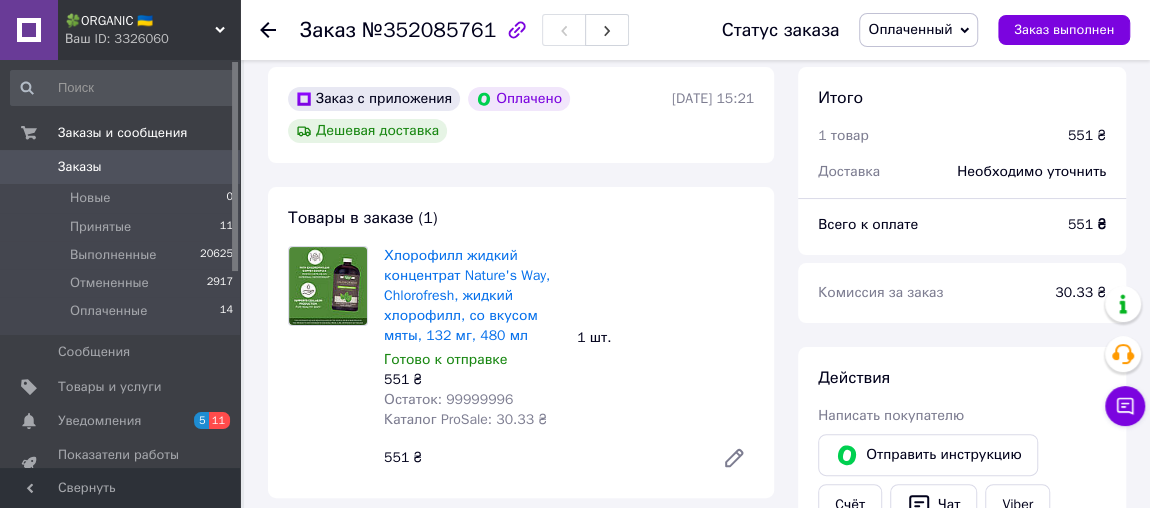 scroll, scrollTop: 81, scrollLeft: 0, axis: vertical 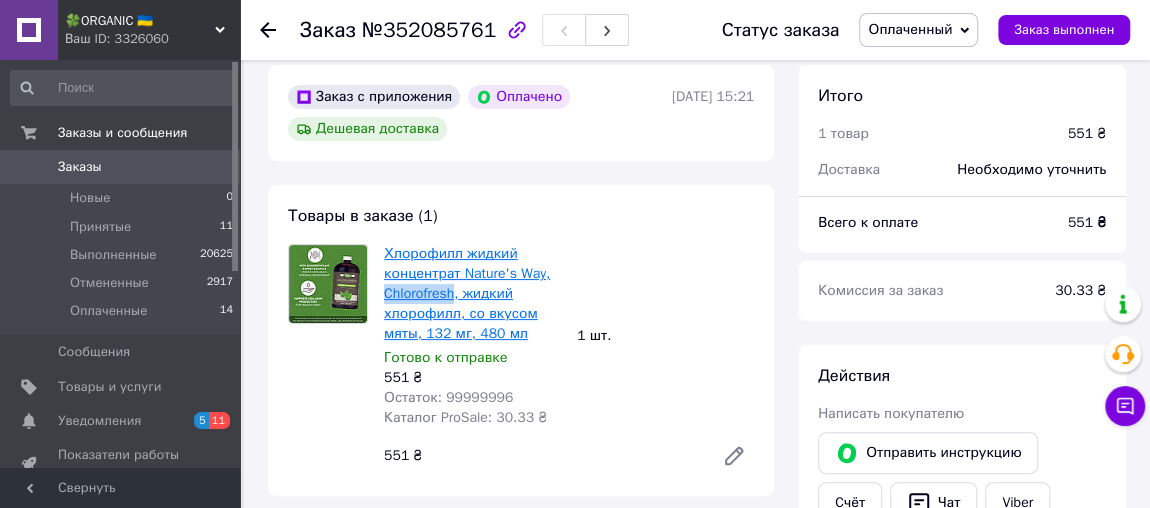 drag, startPoint x: 378, startPoint y: 296, endPoint x: 455, endPoint y: 300, distance: 77.10383 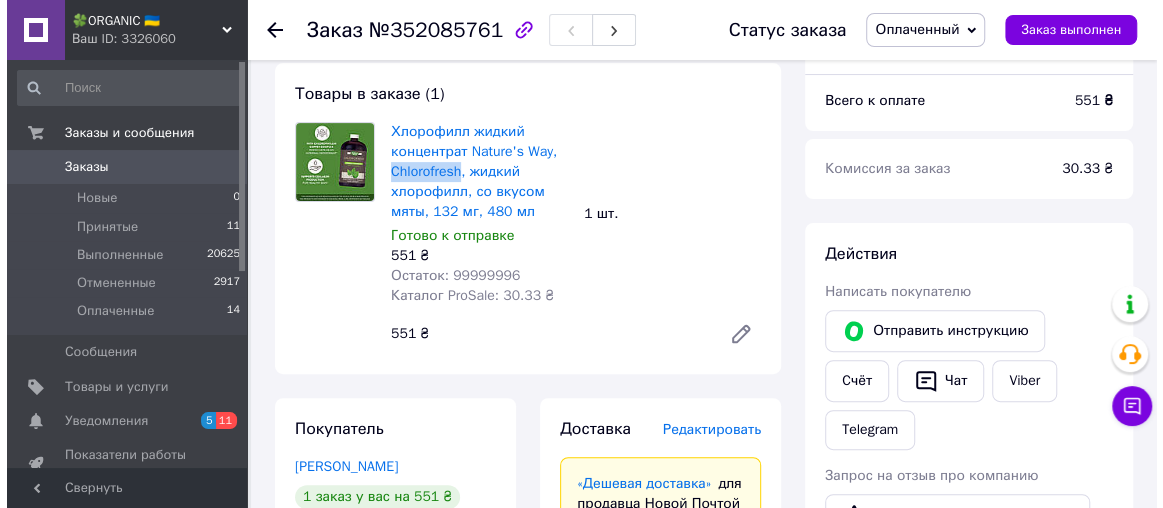scroll, scrollTop: 203, scrollLeft: 0, axis: vertical 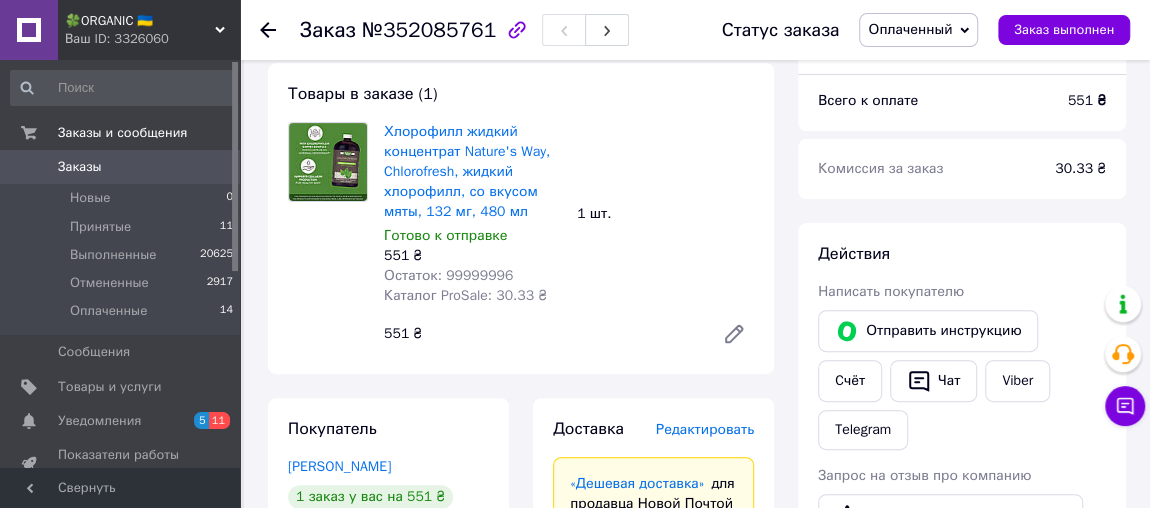 click on "Редактировать" at bounding box center [705, 429] 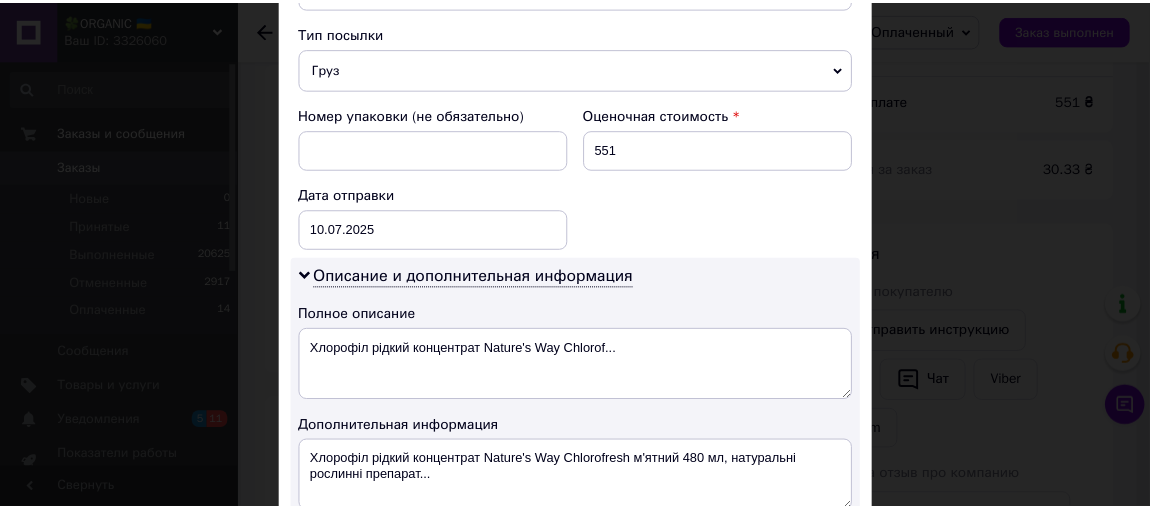 scroll, scrollTop: 1050, scrollLeft: 0, axis: vertical 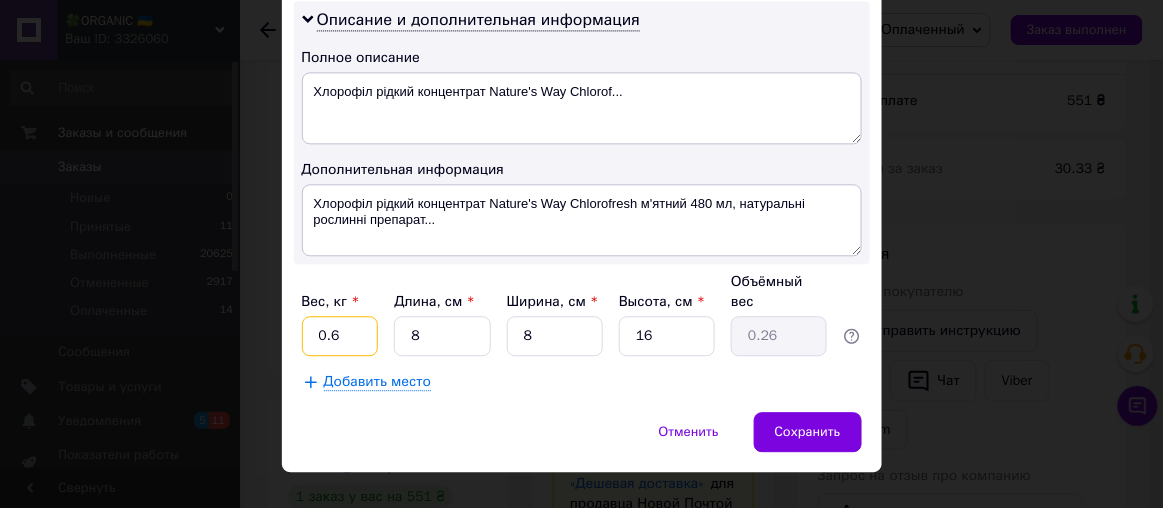 click on "0.6" at bounding box center [340, 336] 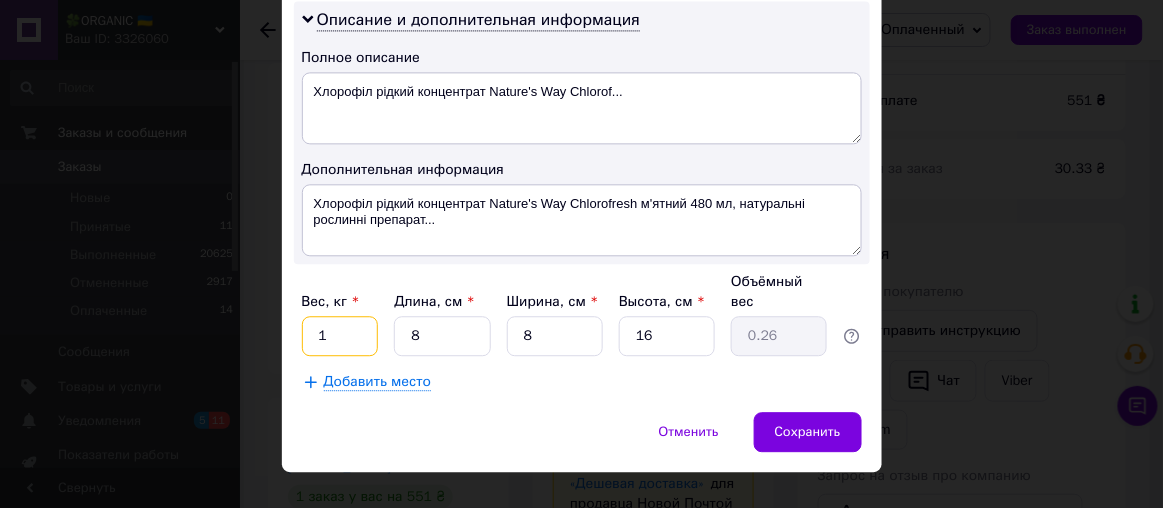 click on "1" at bounding box center [340, 336] 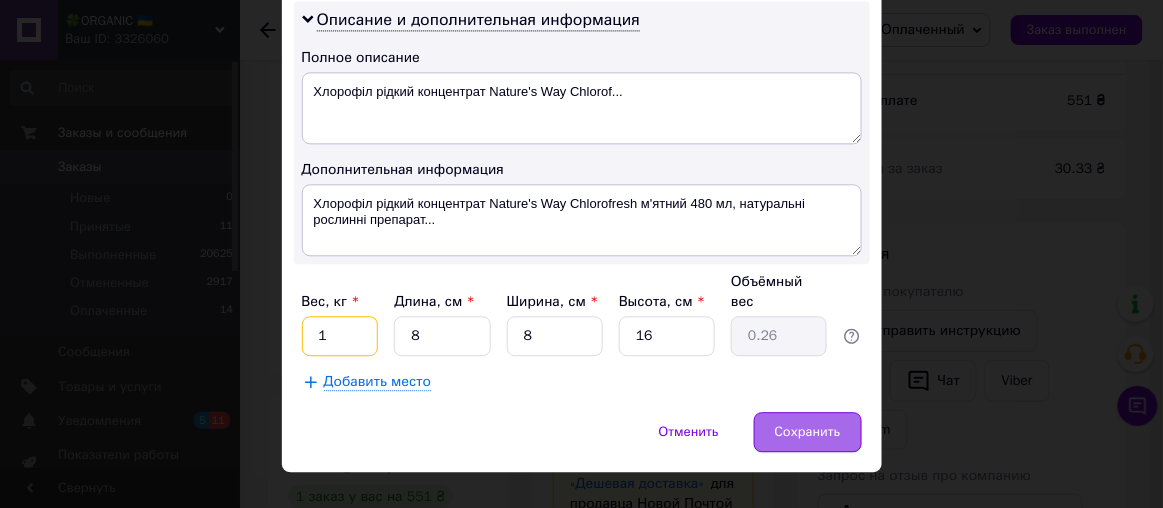 type on "1" 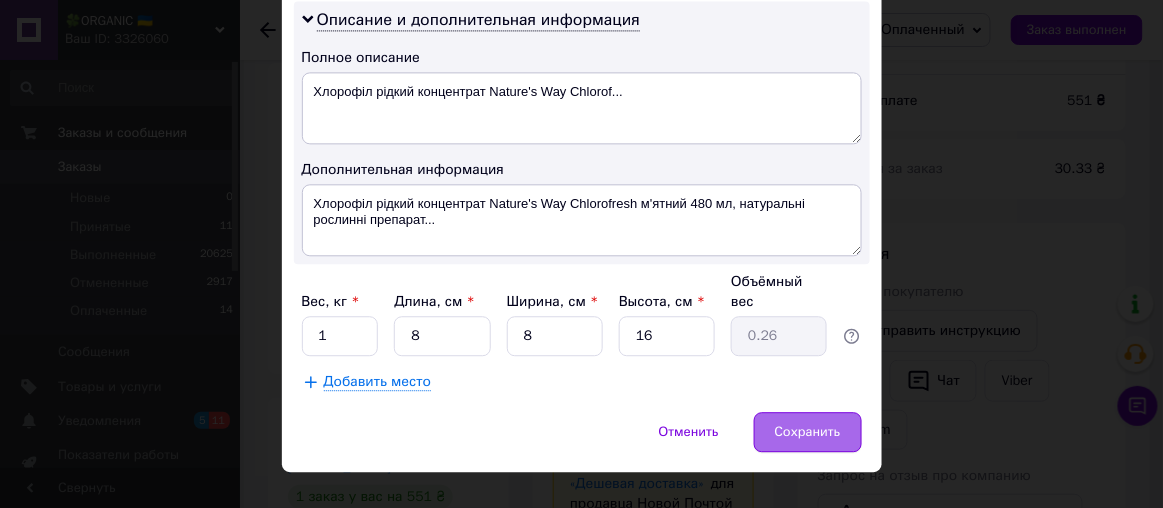 click on "Сохранить" at bounding box center [808, 432] 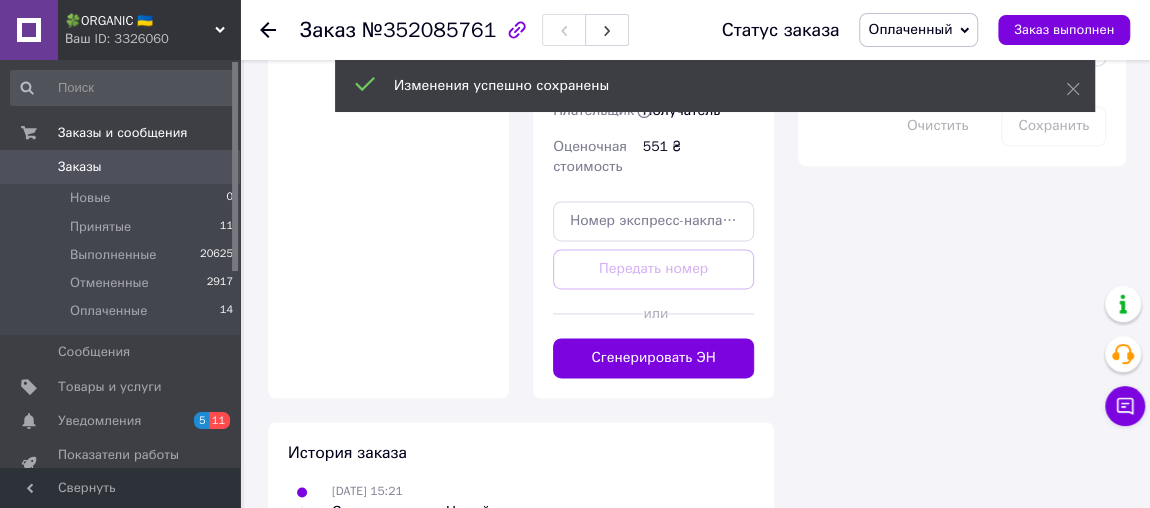 scroll, scrollTop: 1386, scrollLeft: 0, axis: vertical 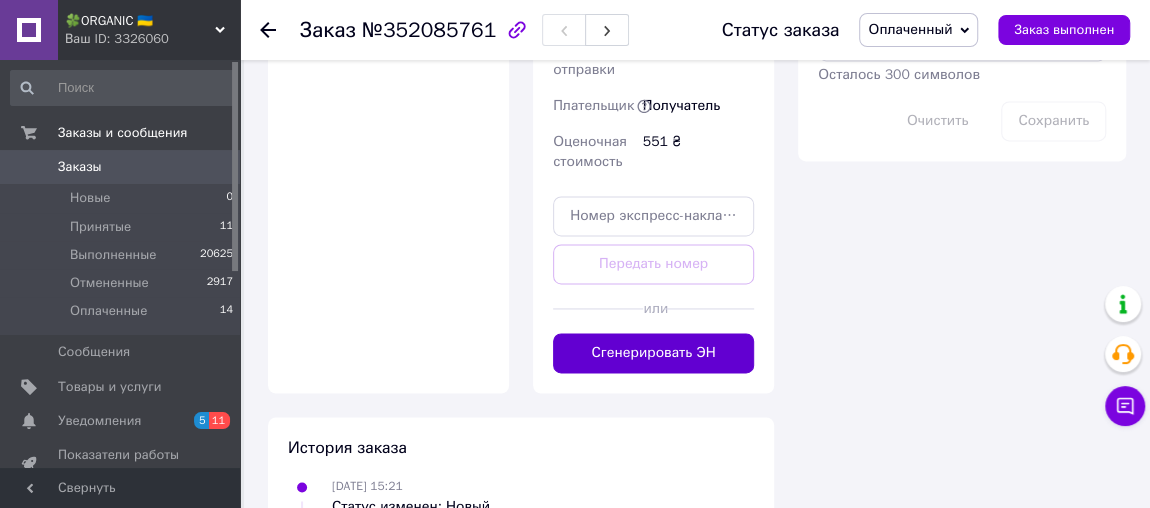 click on "Сгенерировать ЭН" at bounding box center [653, 353] 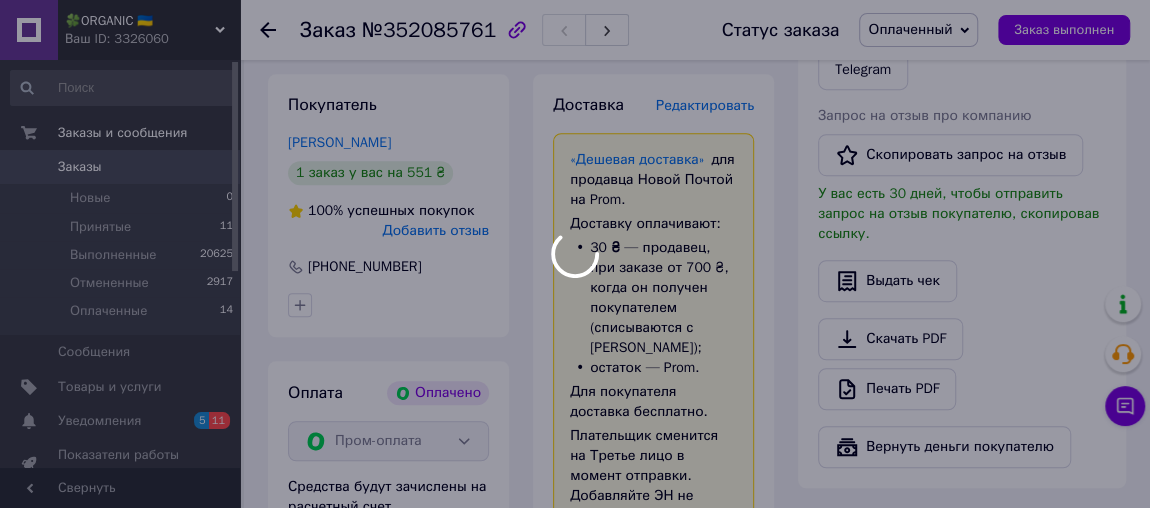 scroll, scrollTop: 521, scrollLeft: 0, axis: vertical 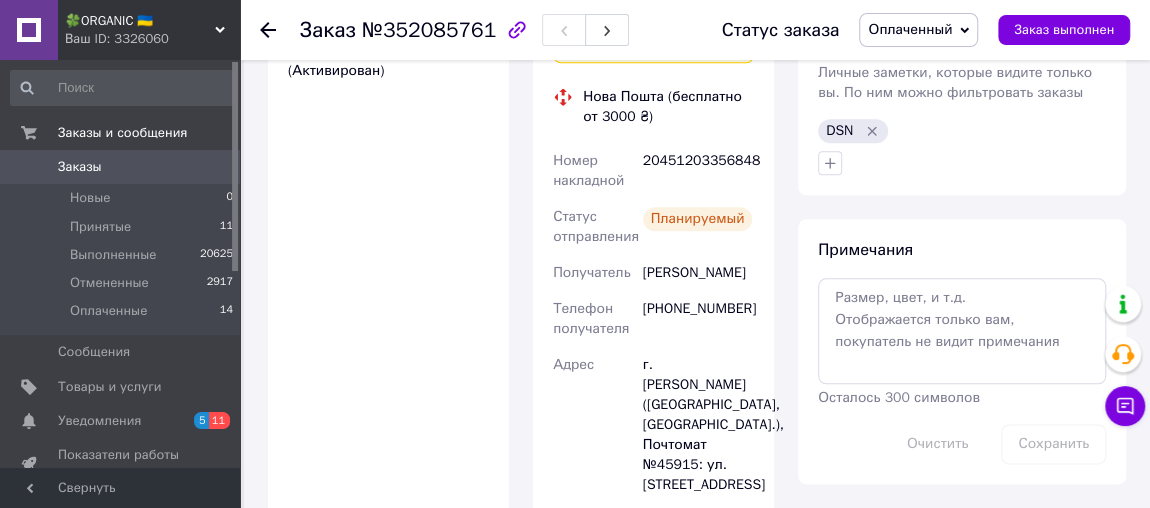 click on "20451203356848" at bounding box center [698, 171] 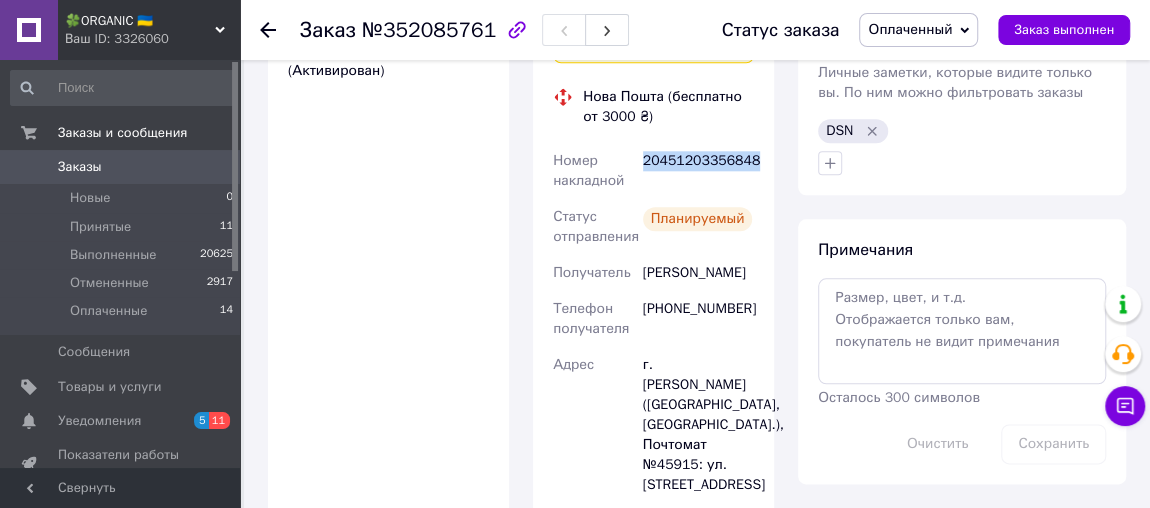 click on "20451203356848" at bounding box center [698, 171] 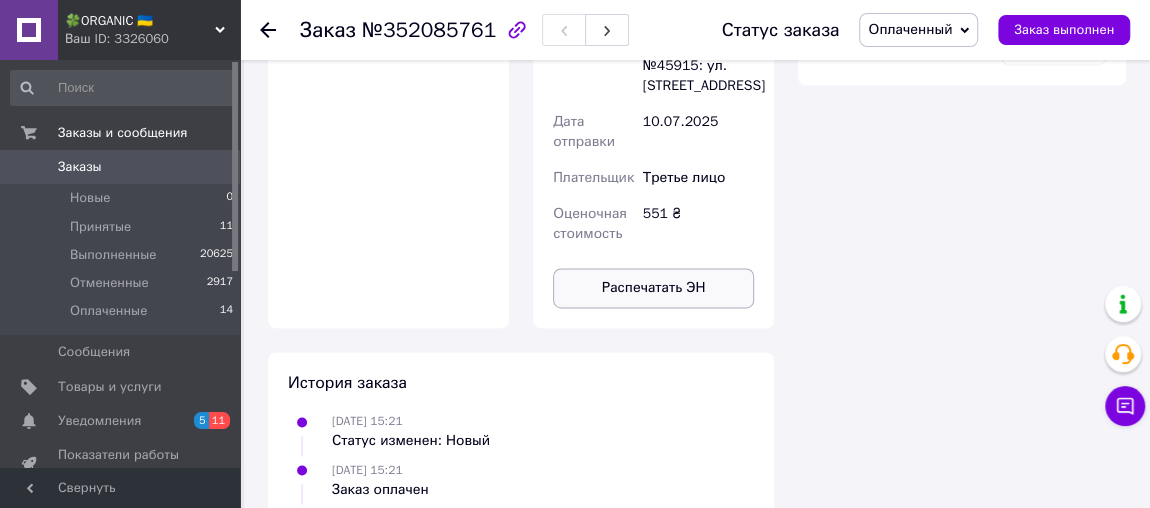 scroll, scrollTop: 1453, scrollLeft: 0, axis: vertical 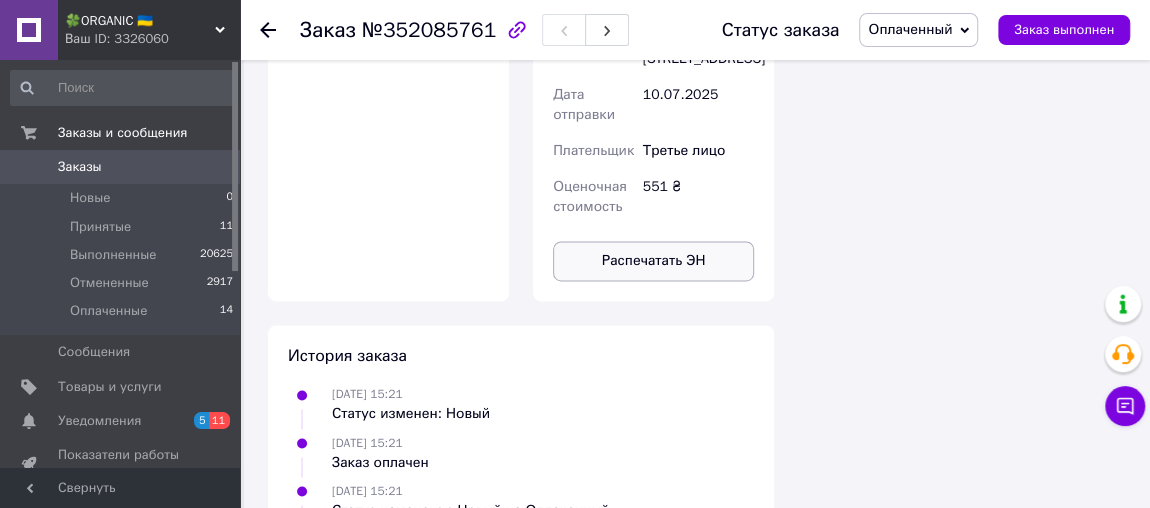 click on "Распечатать ЭН" at bounding box center (653, 261) 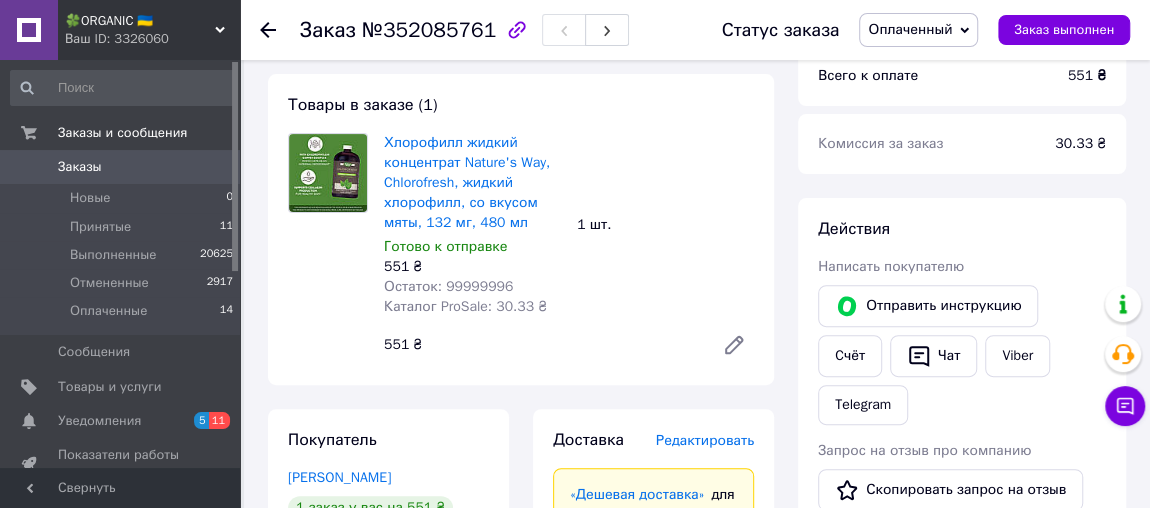 scroll, scrollTop: 0, scrollLeft: 0, axis: both 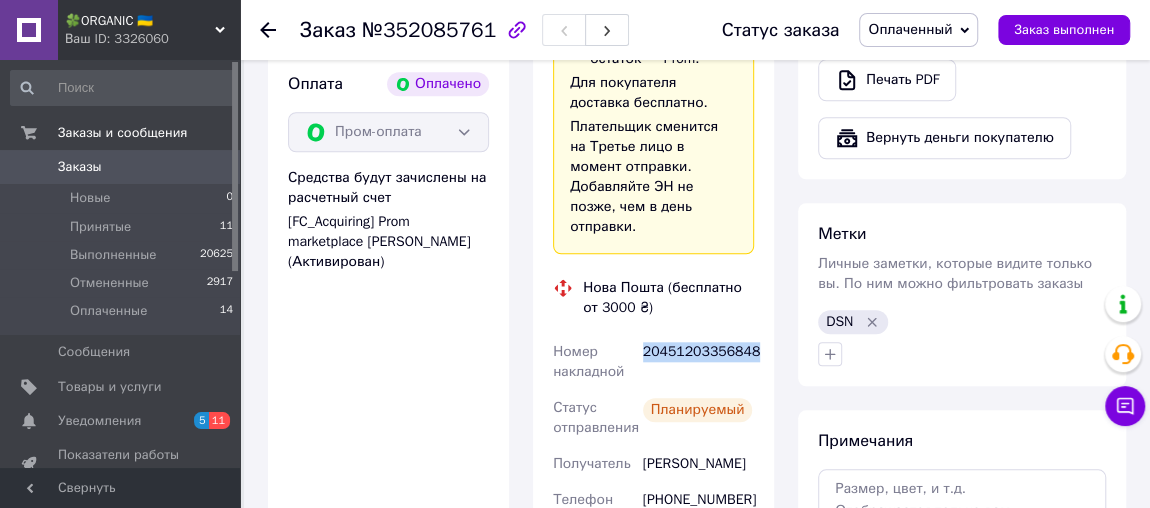 type 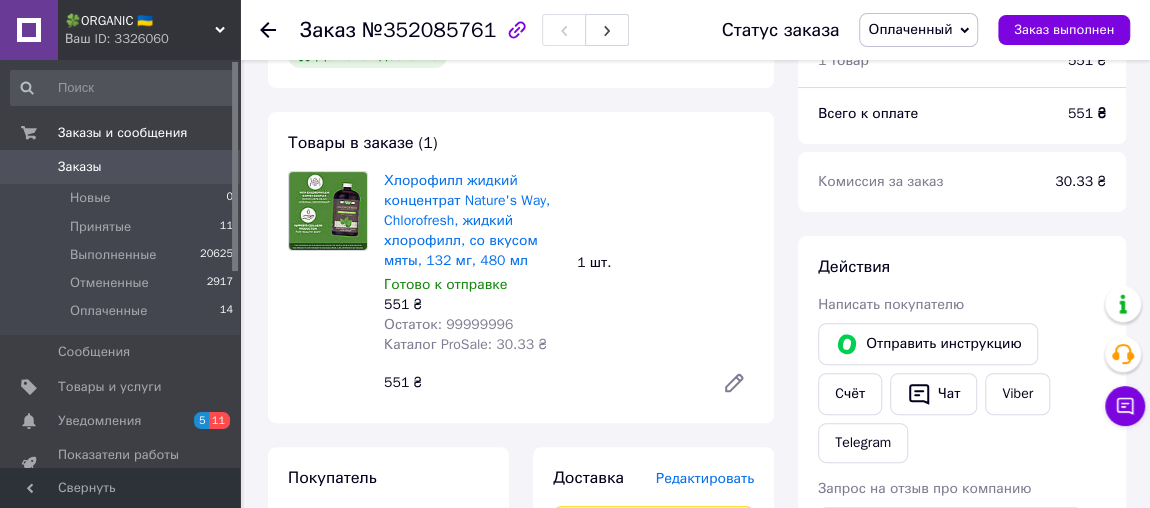 scroll, scrollTop: 152, scrollLeft: 0, axis: vertical 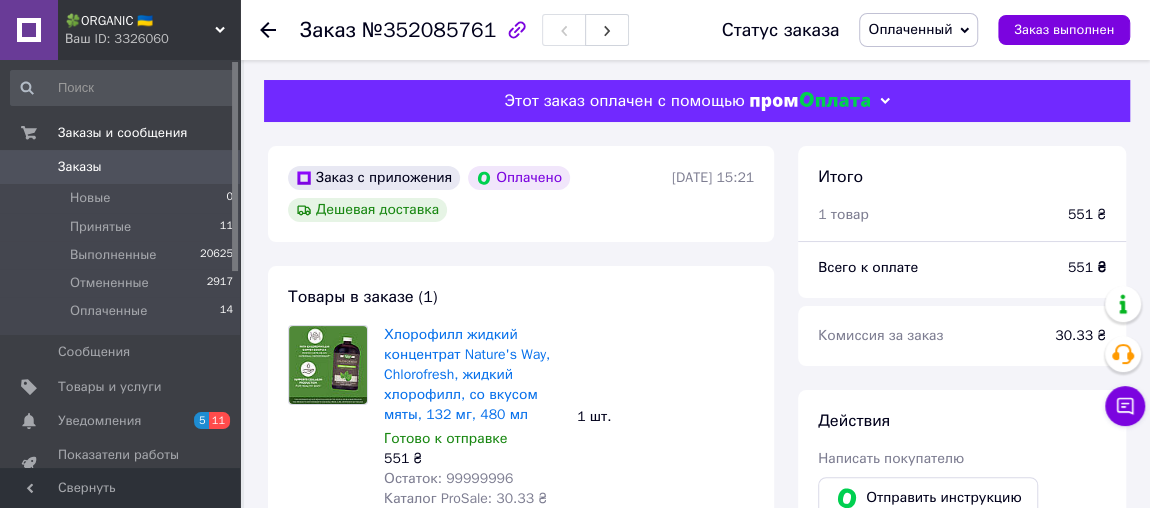 click 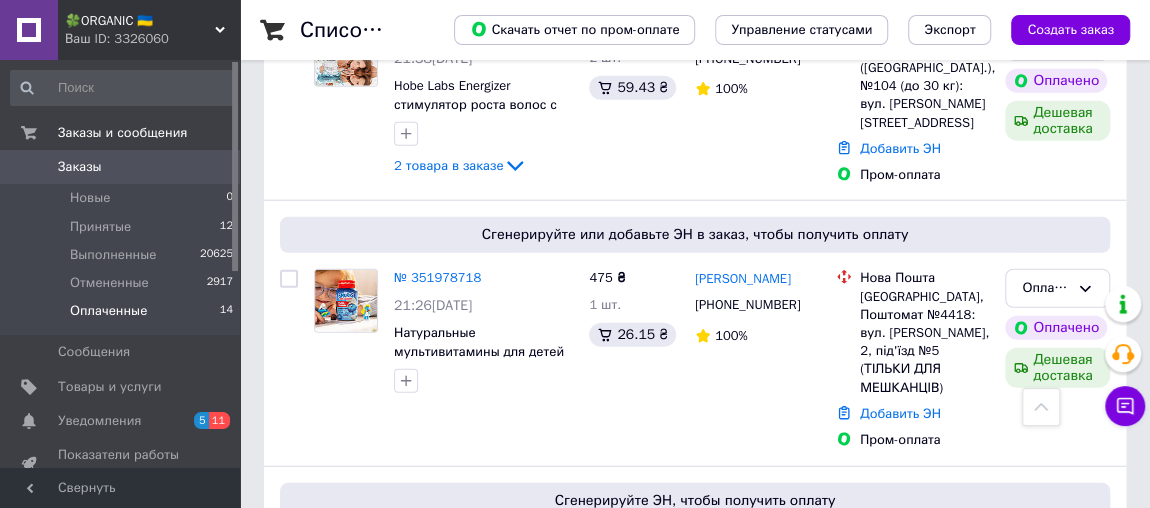scroll, scrollTop: 2485, scrollLeft: 0, axis: vertical 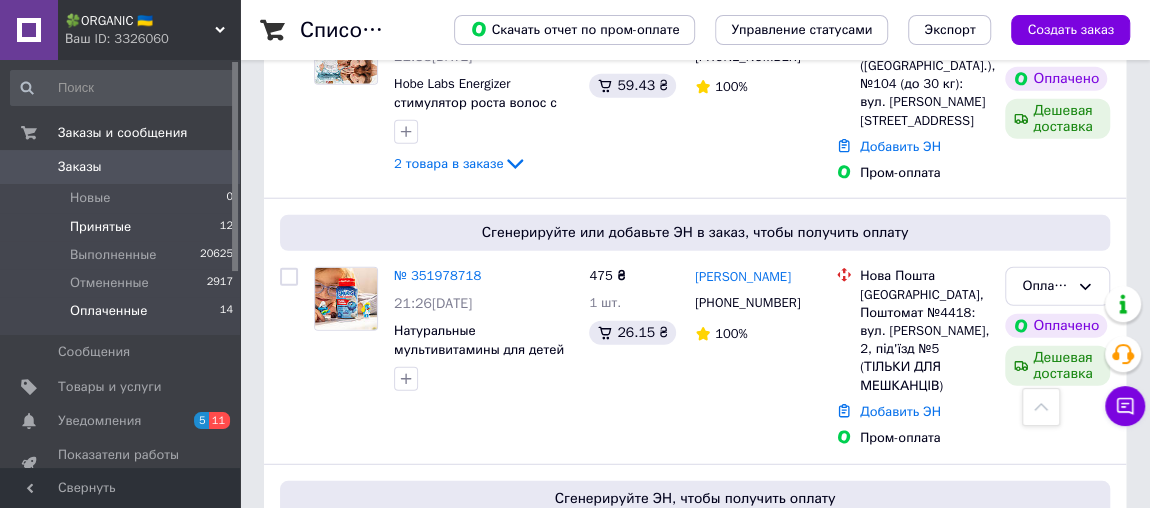 click on "Принятые 12" at bounding box center [122, 227] 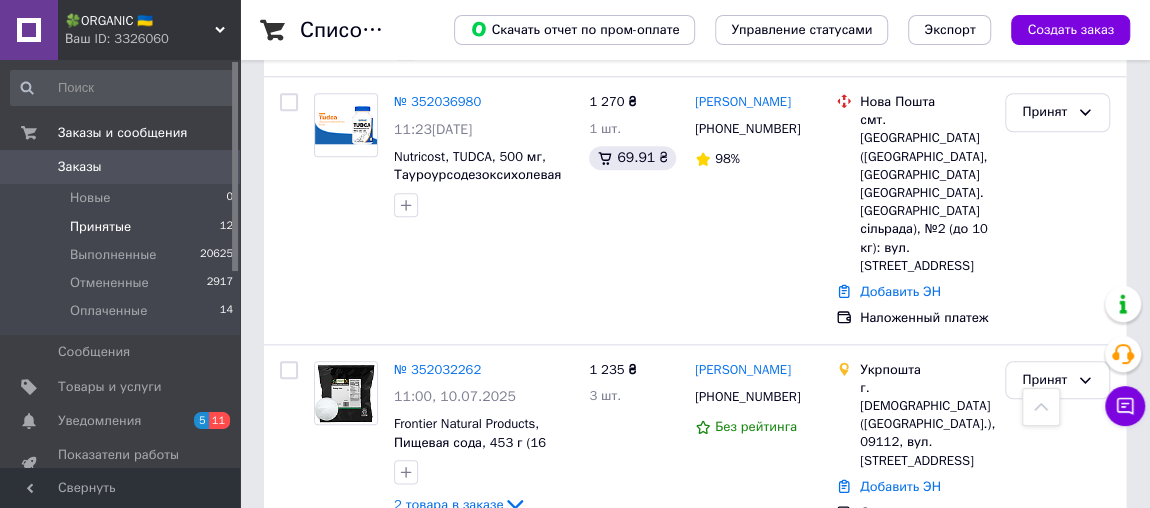 scroll, scrollTop: 952, scrollLeft: 0, axis: vertical 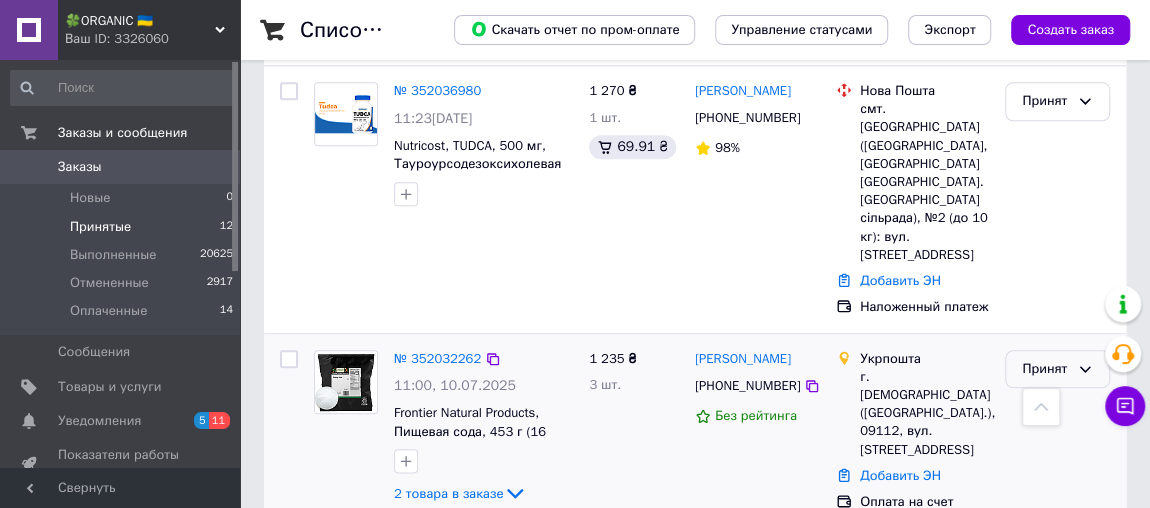 click on "Принят" at bounding box center [1045, 369] 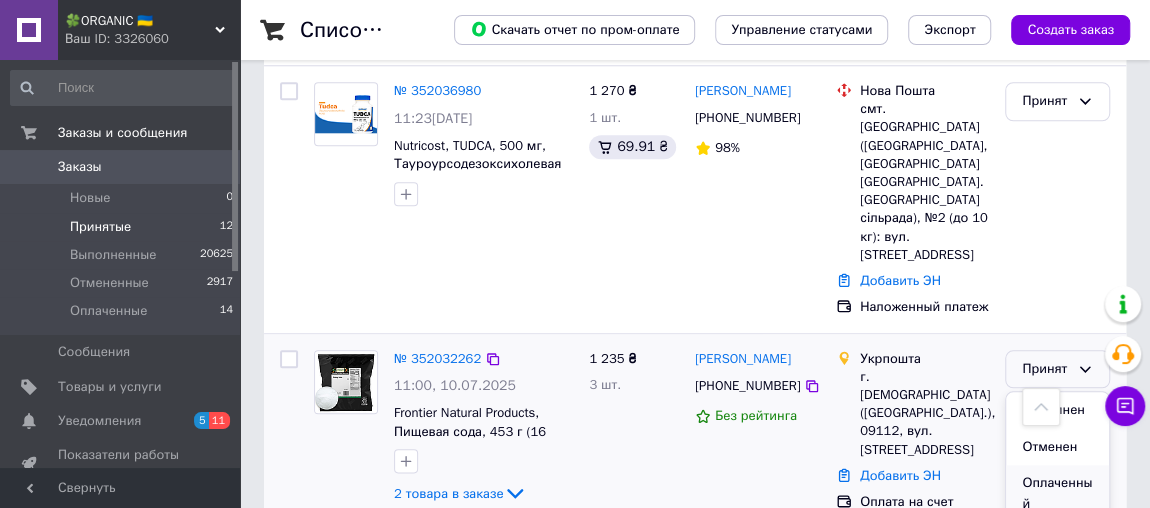 click on "Оплаченный" at bounding box center (1057, 493) 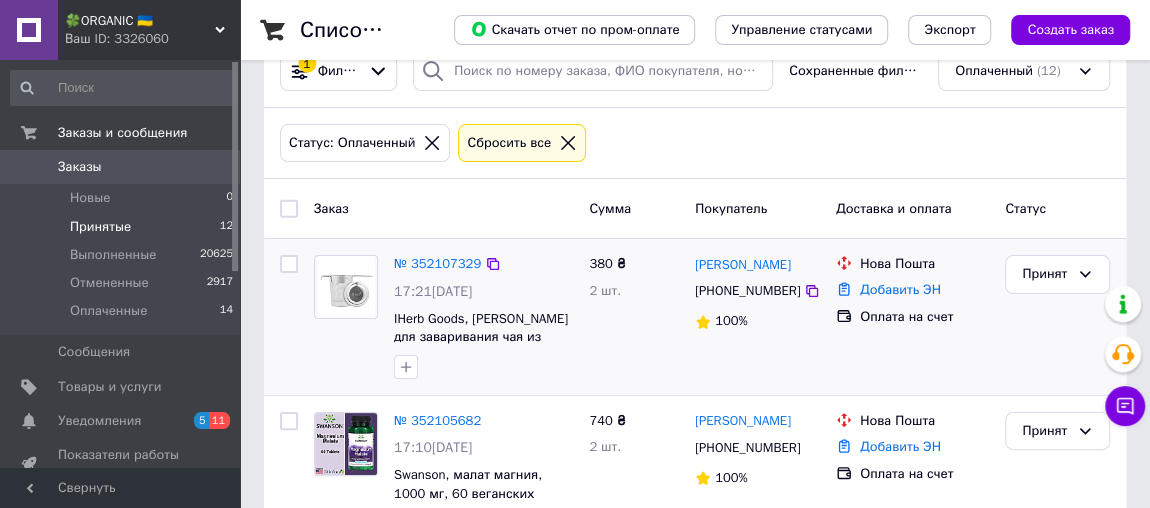 scroll, scrollTop: 0, scrollLeft: 0, axis: both 